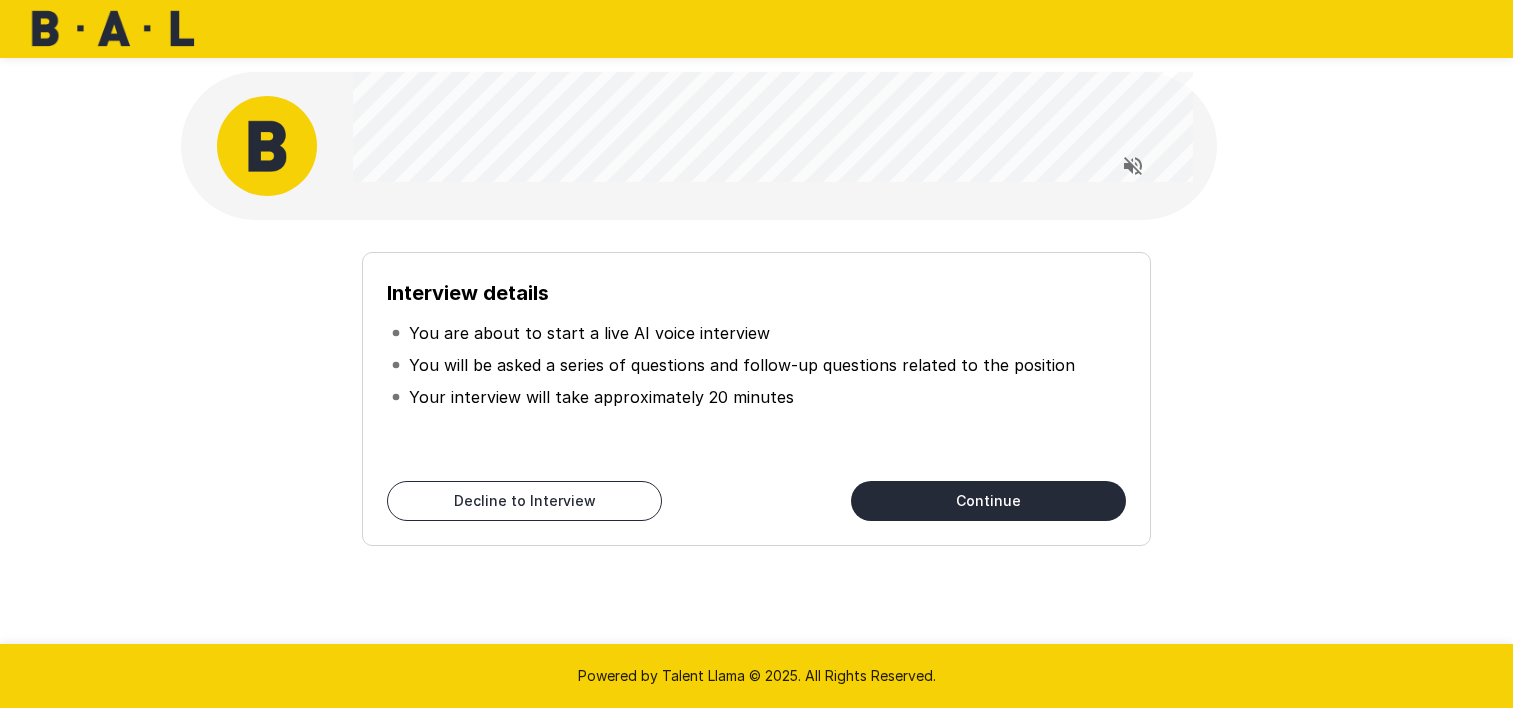 scroll, scrollTop: 0, scrollLeft: 0, axis: both 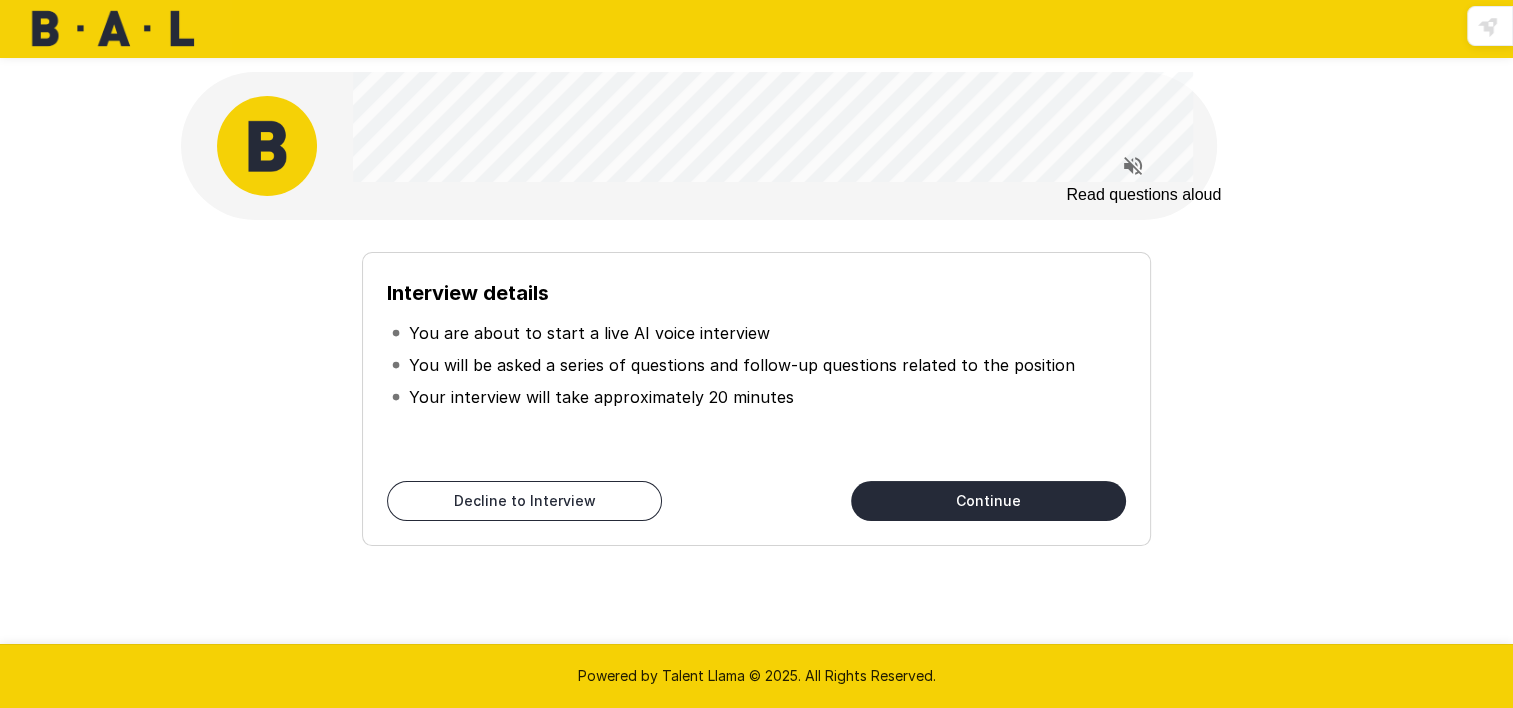 click 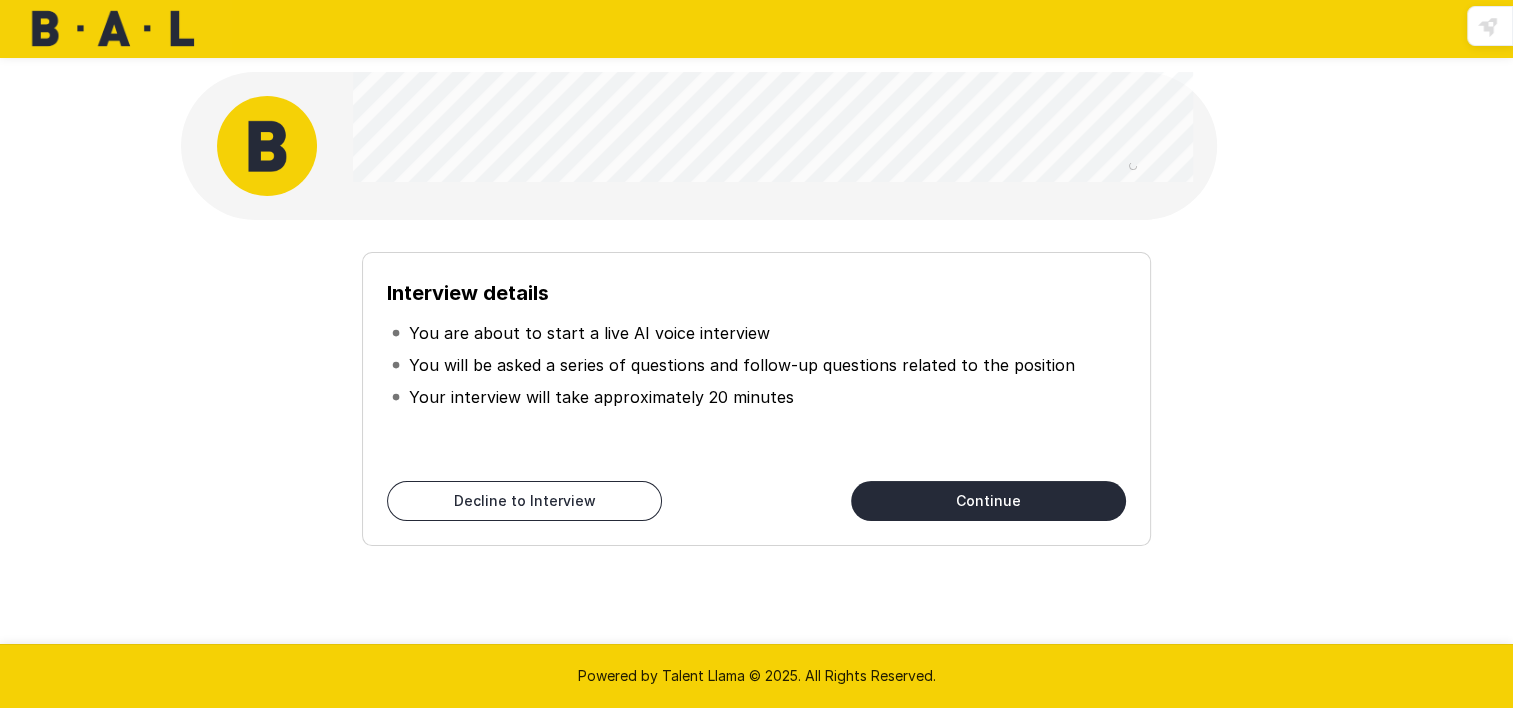 click on "Continue" at bounding box center [988, 501] 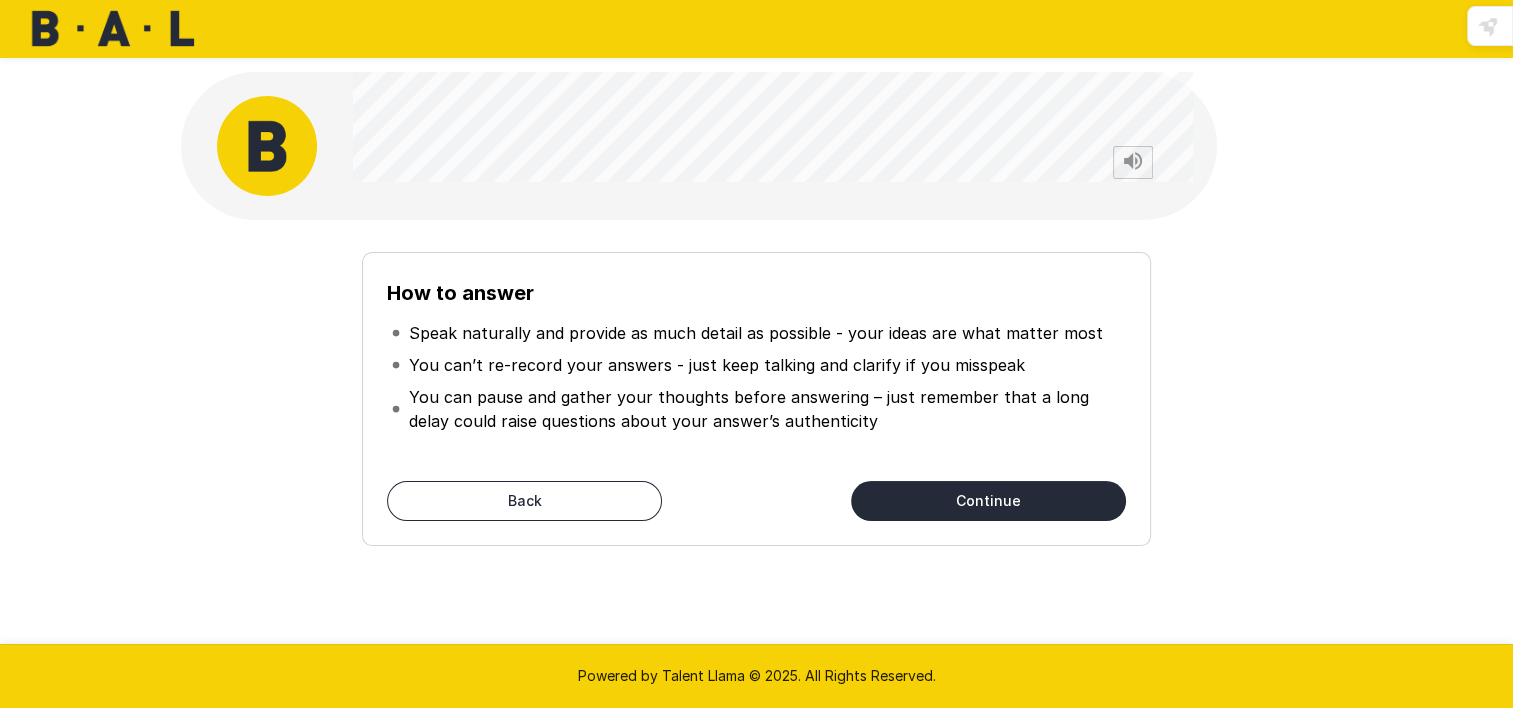 click on "Continue" at bounding box center [988, 501] 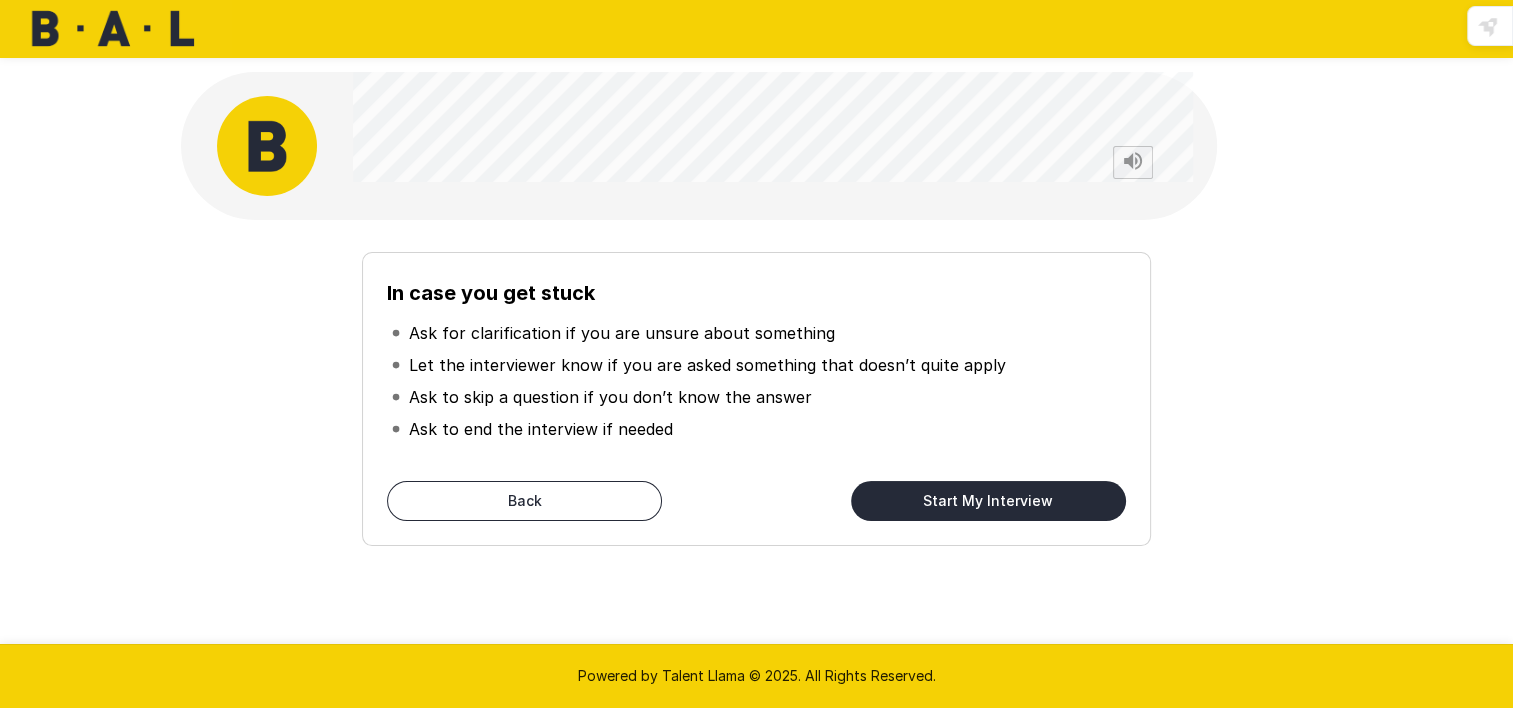 click on "Start My Interview" at bounding box center (988, 501) 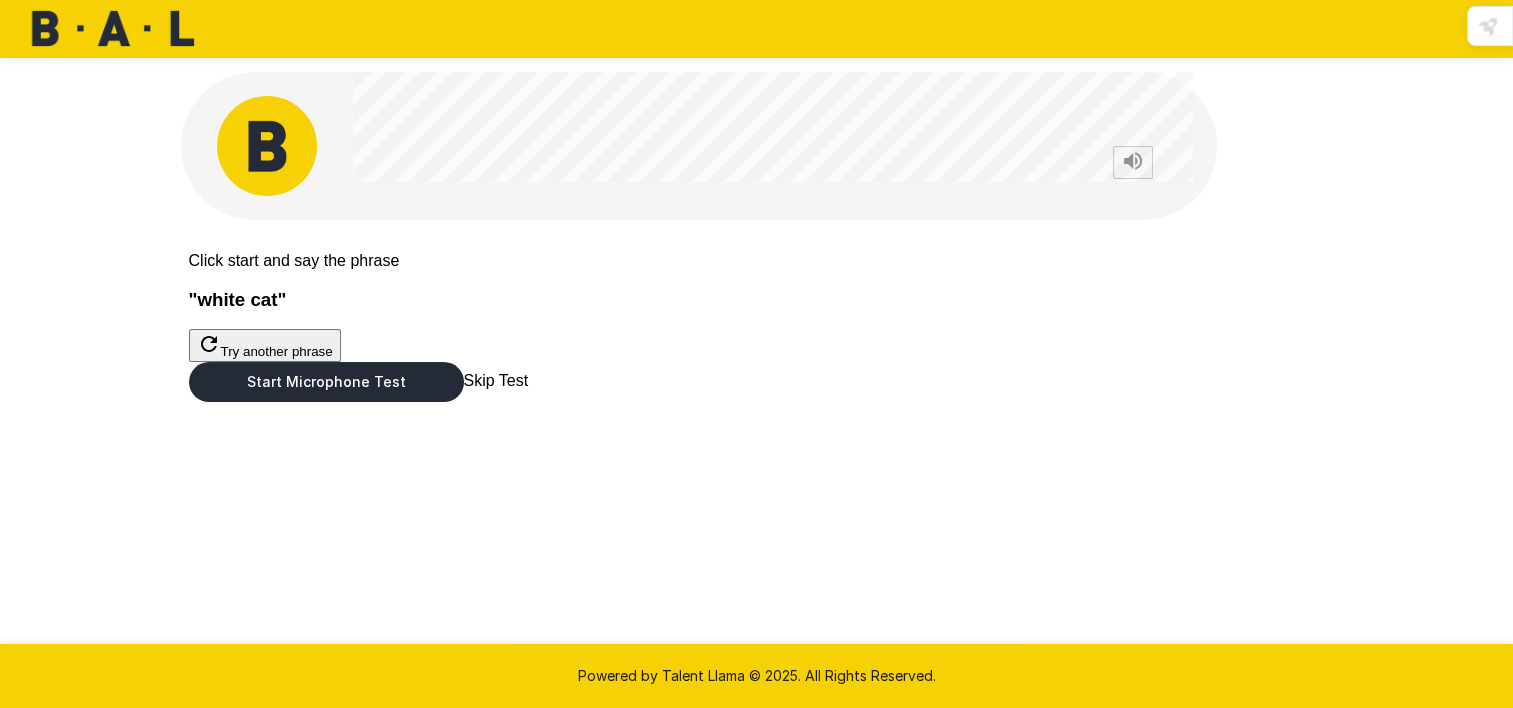 click on "Start Microphone Test" at bounding box center [326, 382] 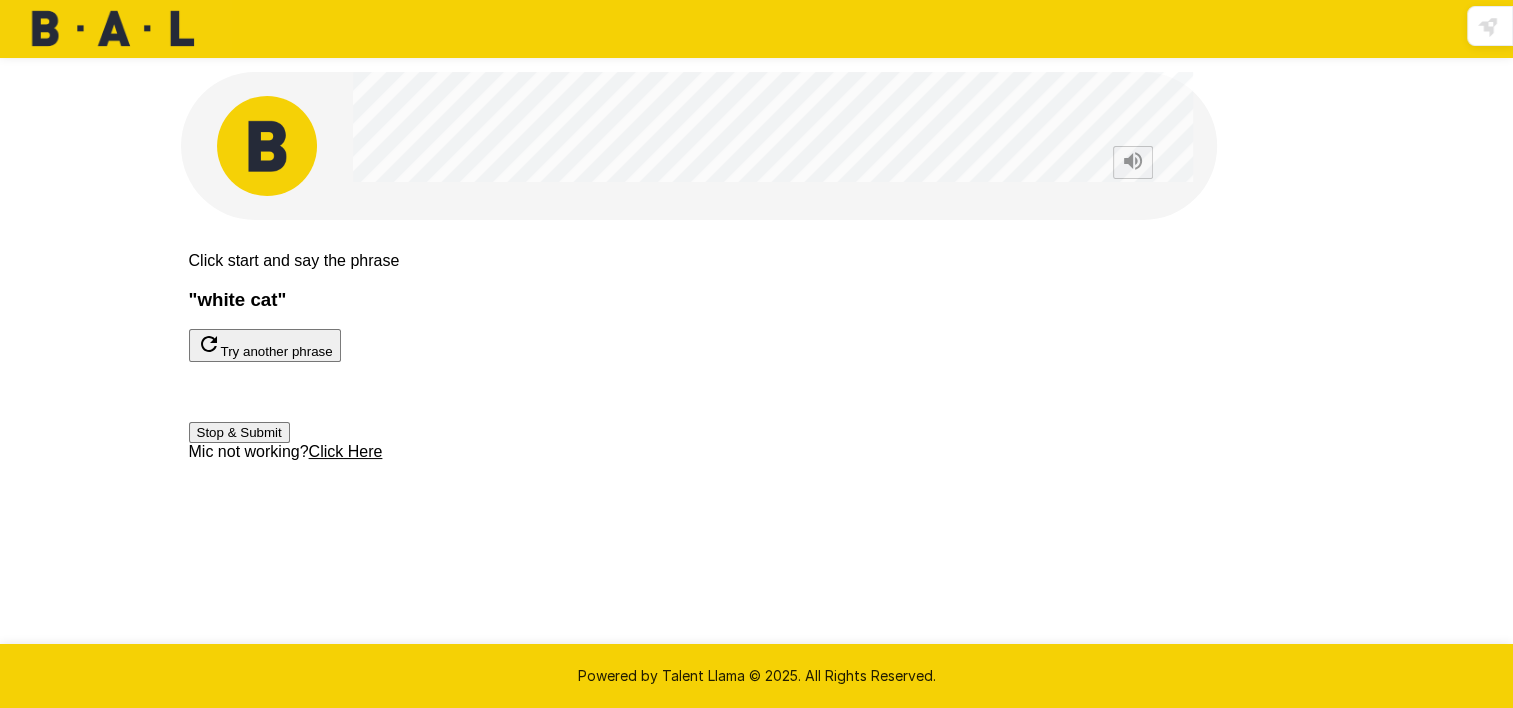 click on "Stop & Submit" at bounding box center (239, 432) 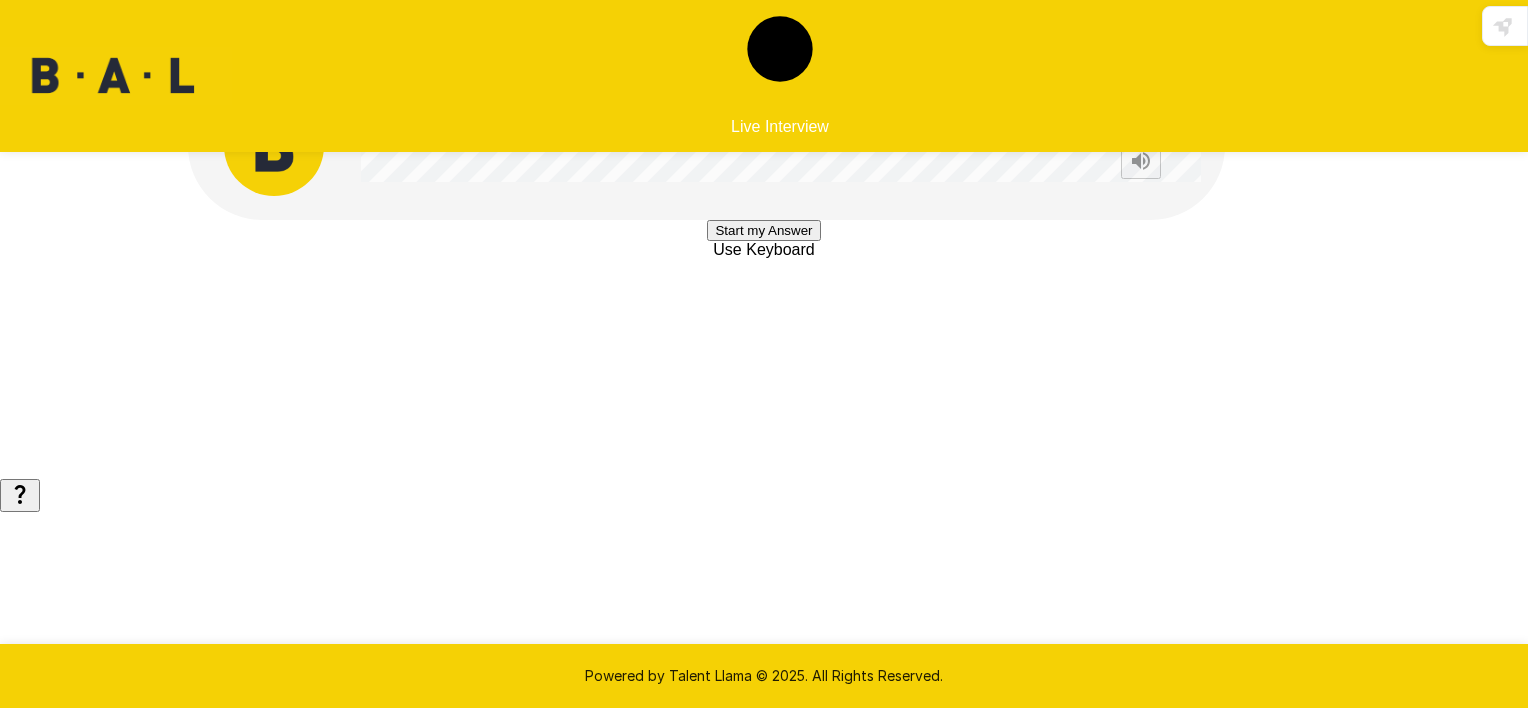 click on "Start my Answer" at bounding box center (763, 230) 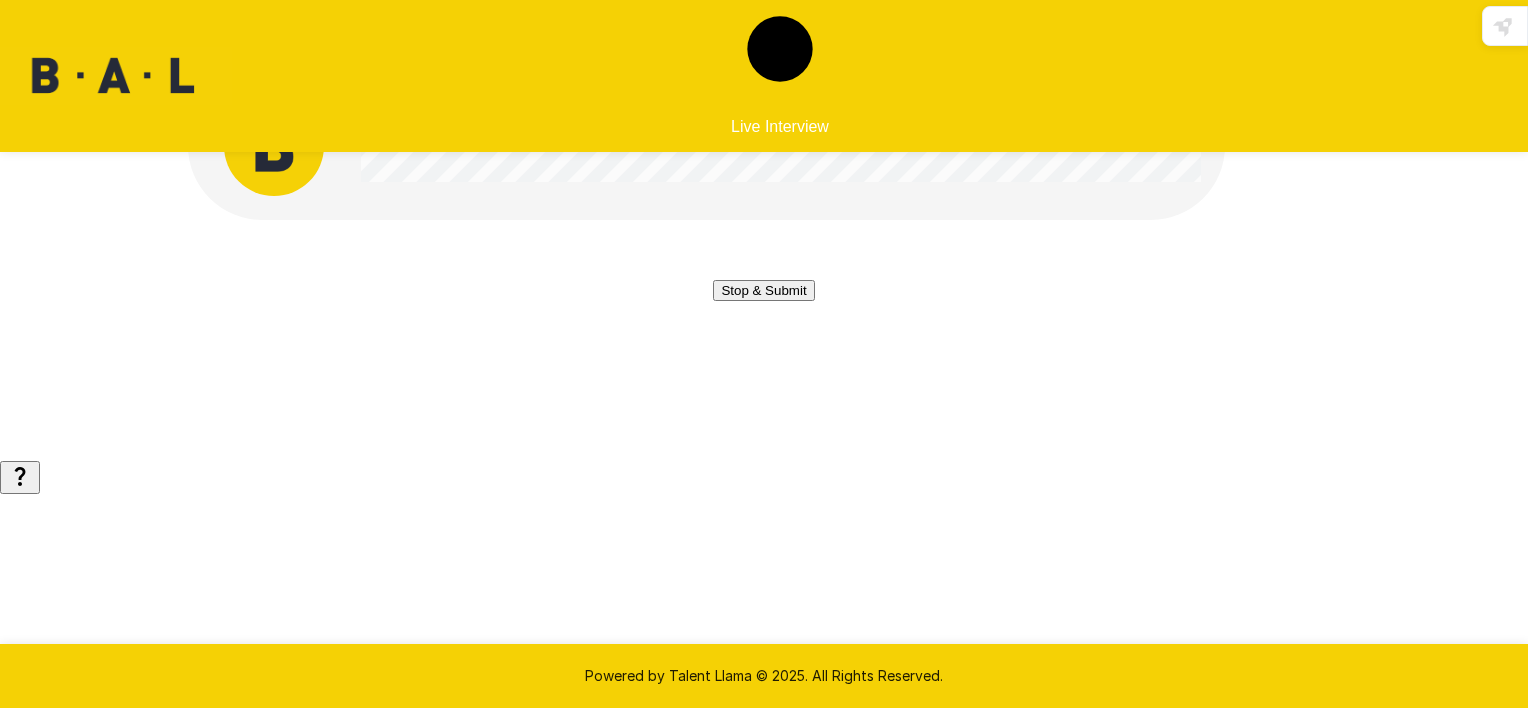click on "Stop & Submit" at bounding box center (763, 290) 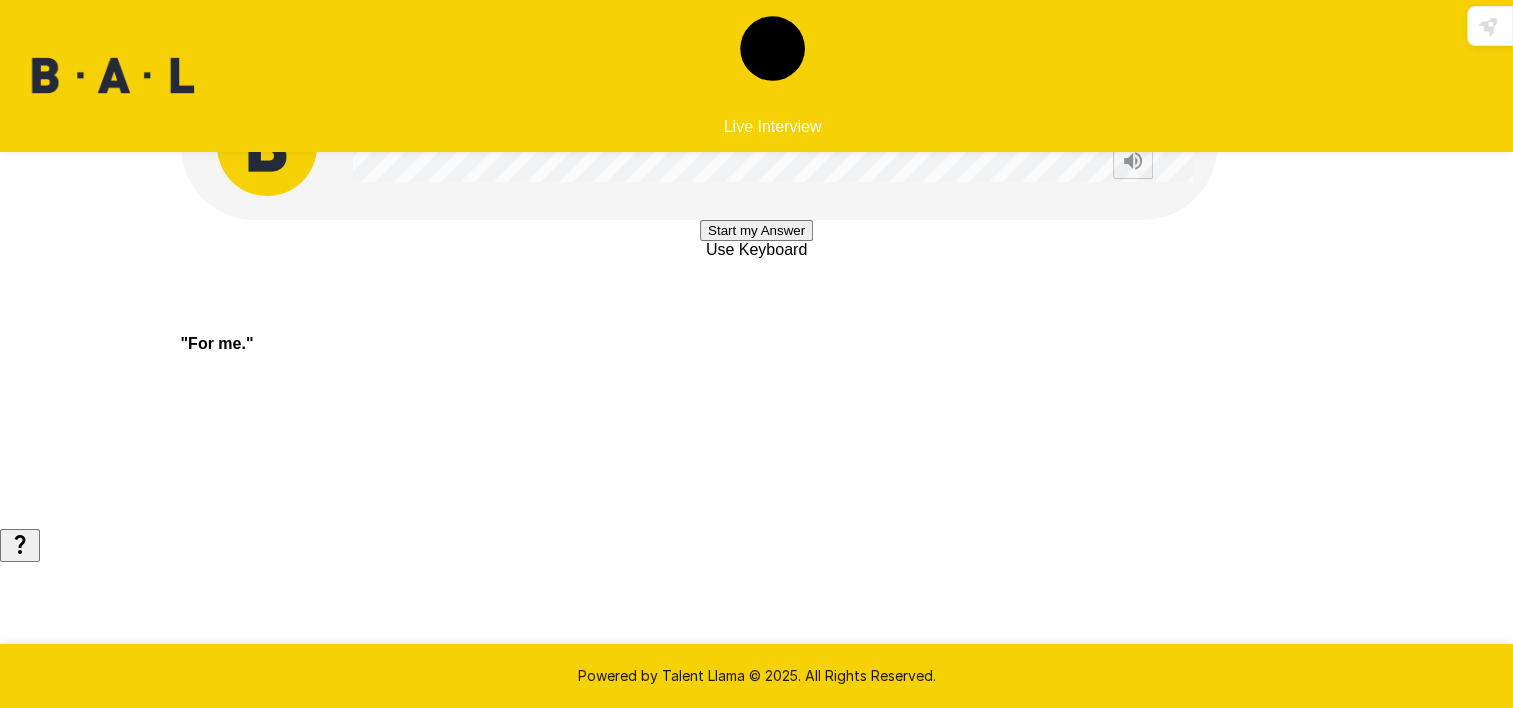 click on "Start my Answer" at bounding box center (756, 230) 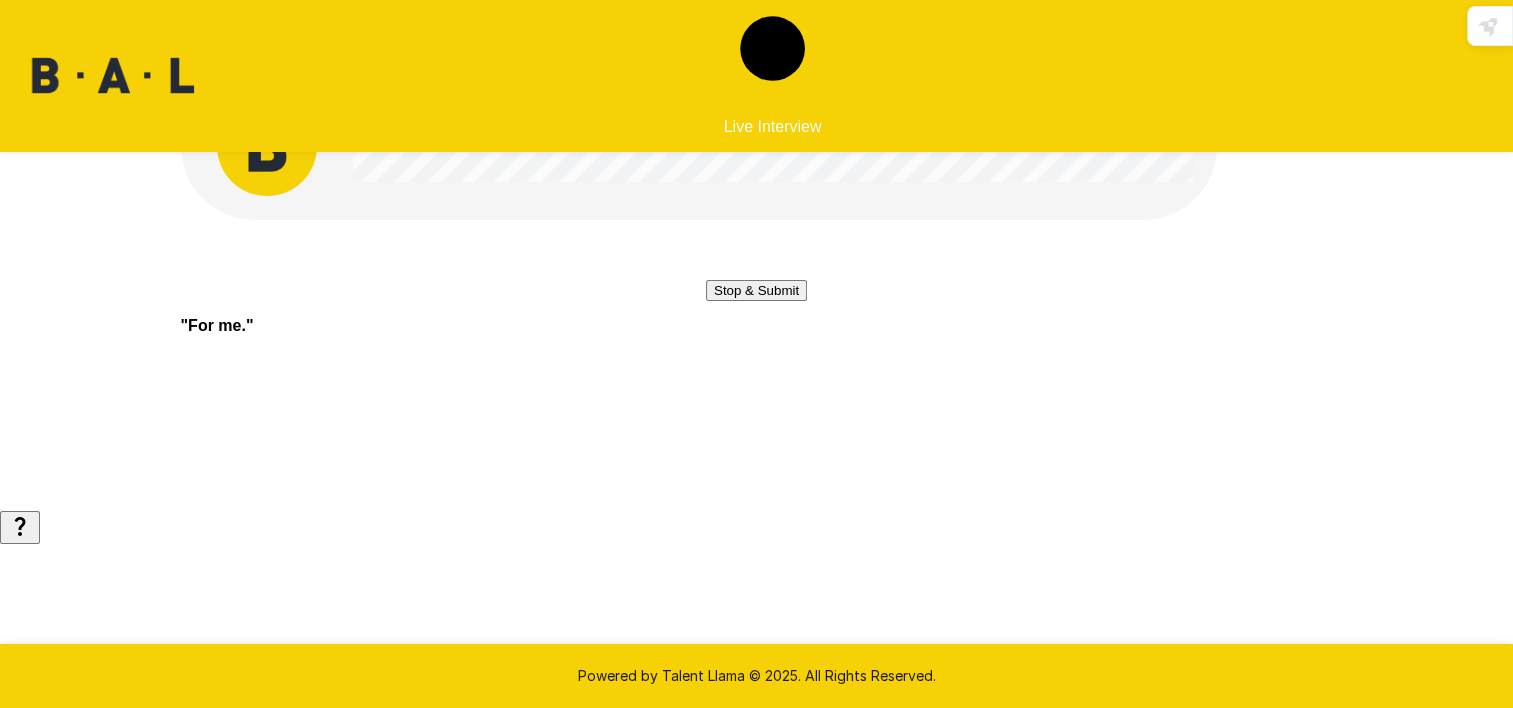 click on "Stop & Submit" at bounding box center (756, 290) 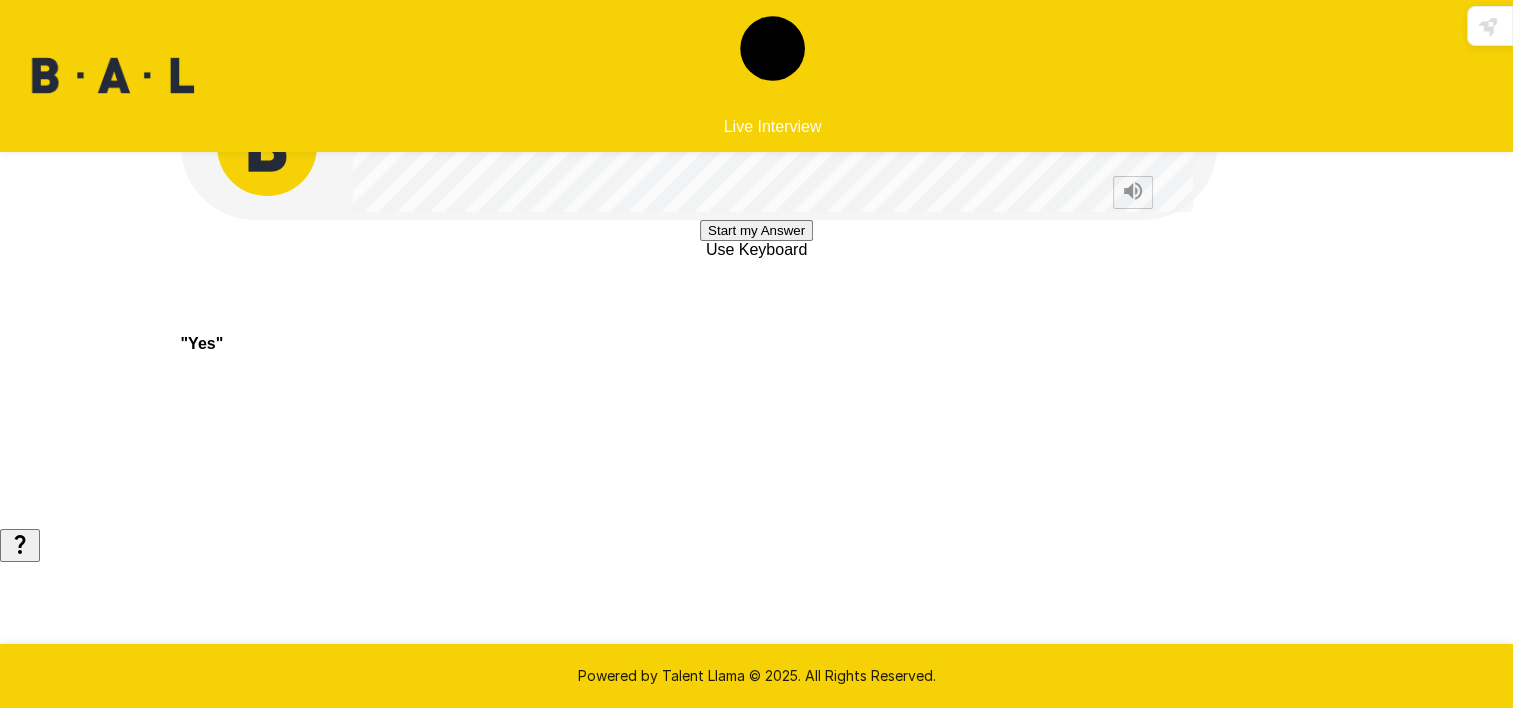 click on "Start my Answer" at bounding box center [756, 230] 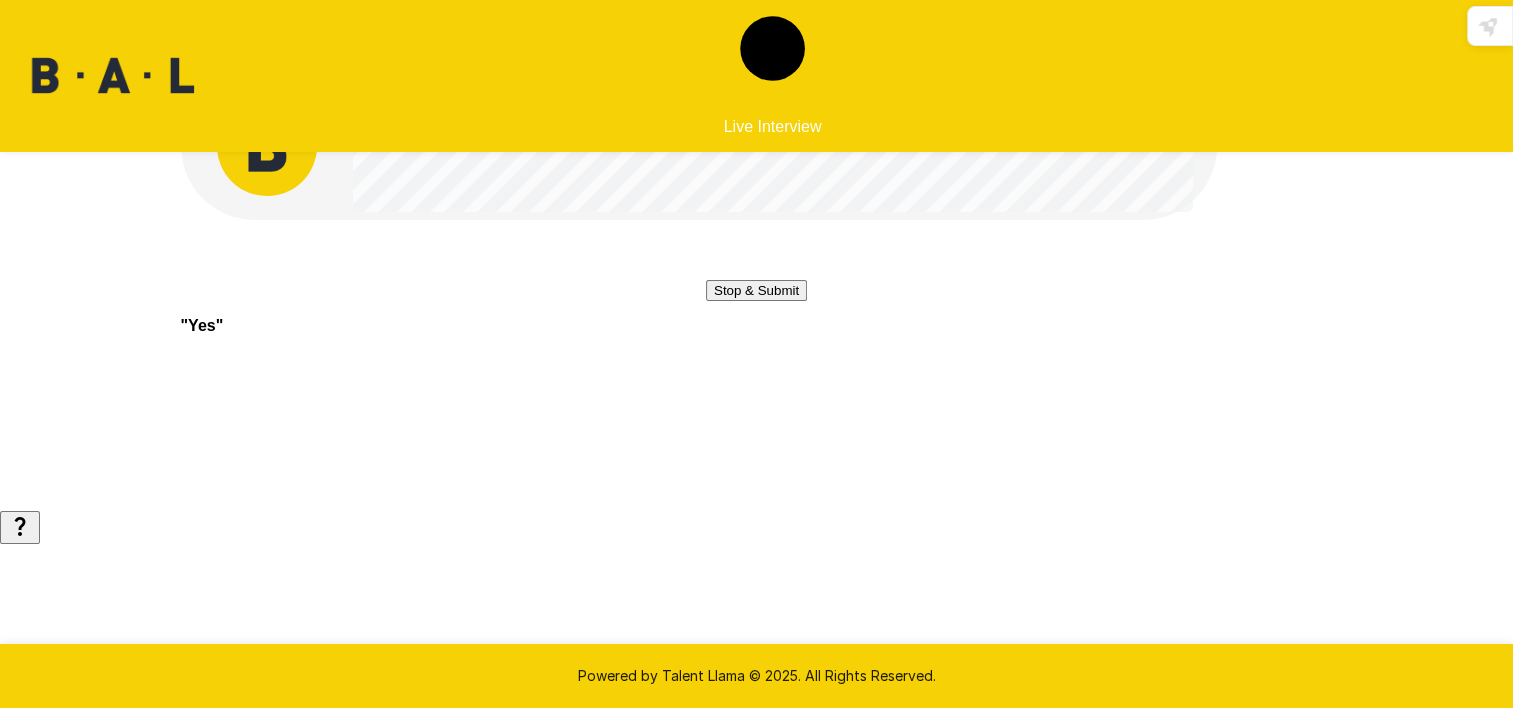 click on "Stop & Submit" at bounding box center (756, 290) 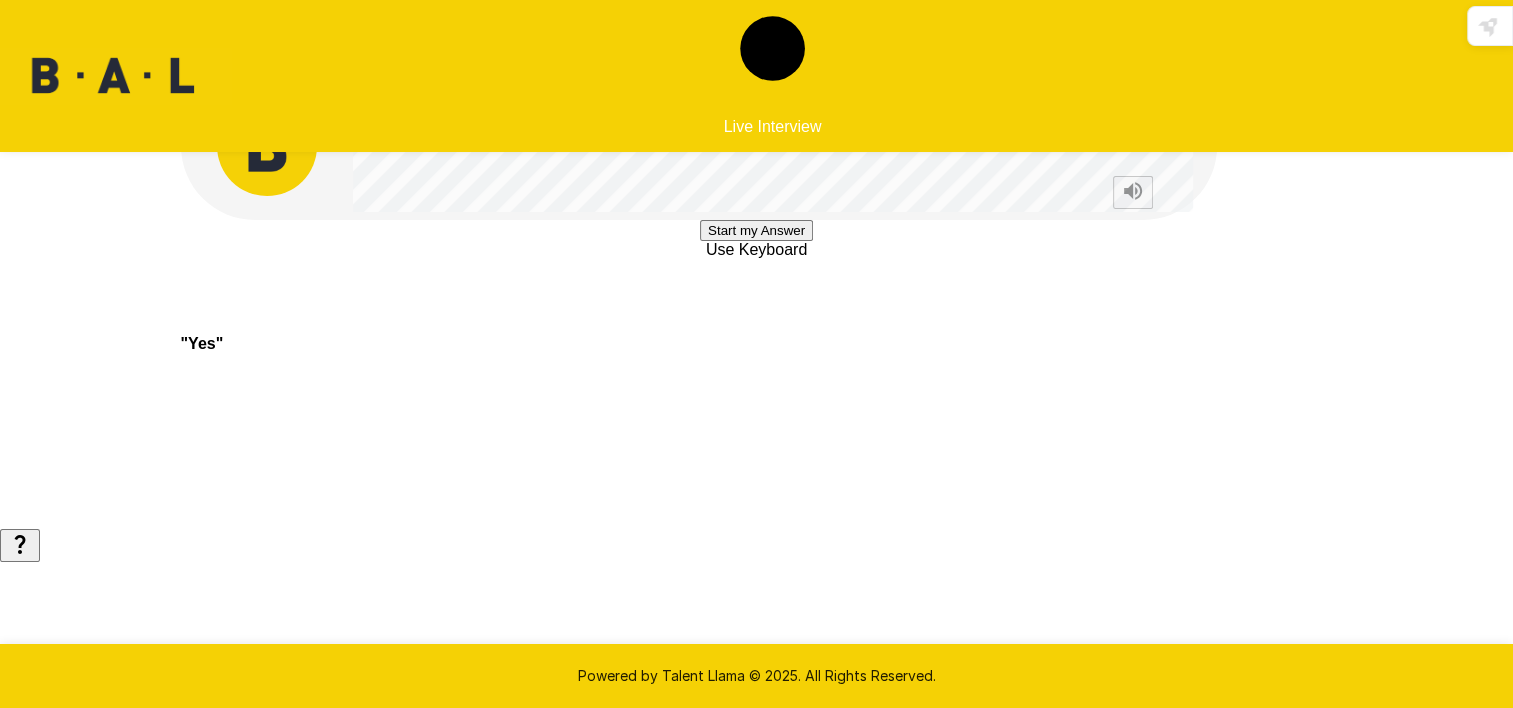 click on "Start my Answer" at bounding box center (756, 230) 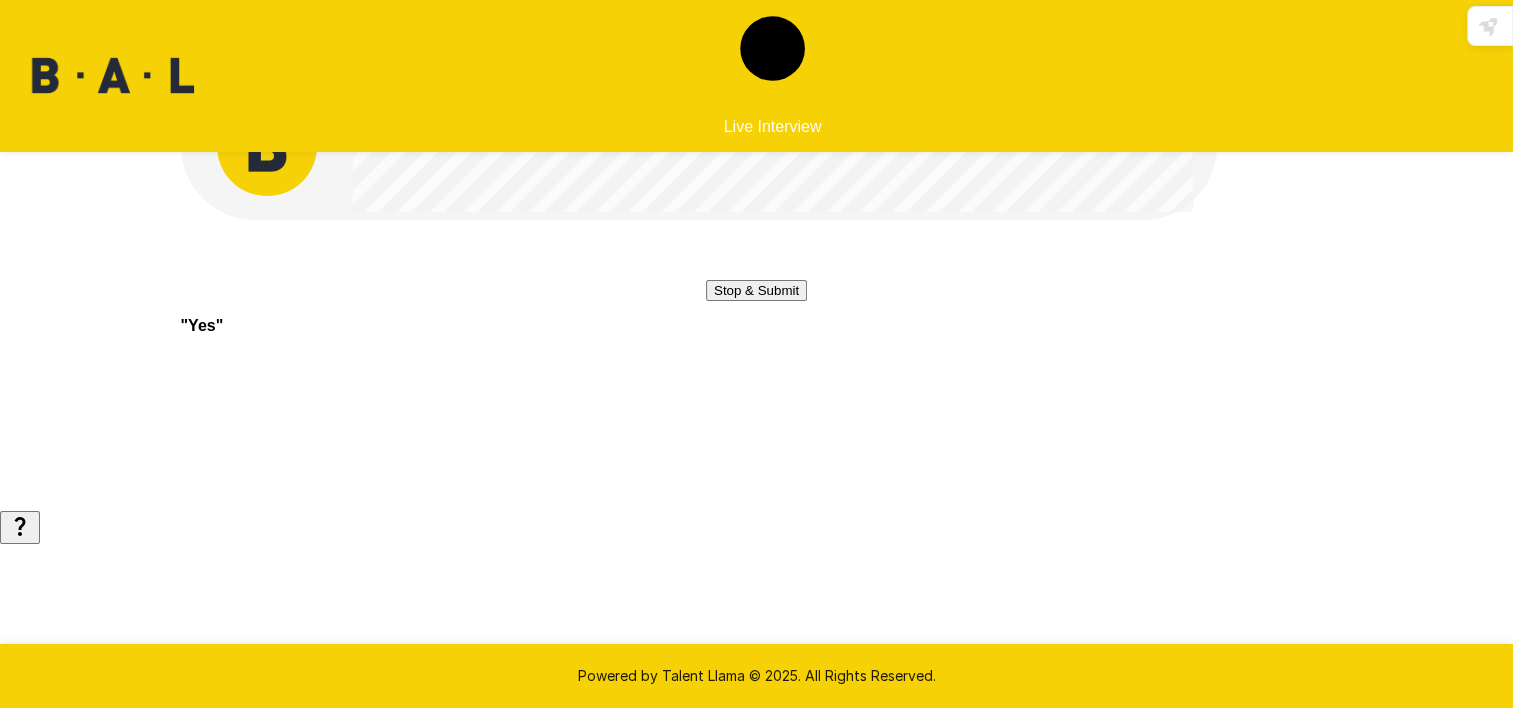 click on "Stop & Submit" at bounding box center (756, 290) 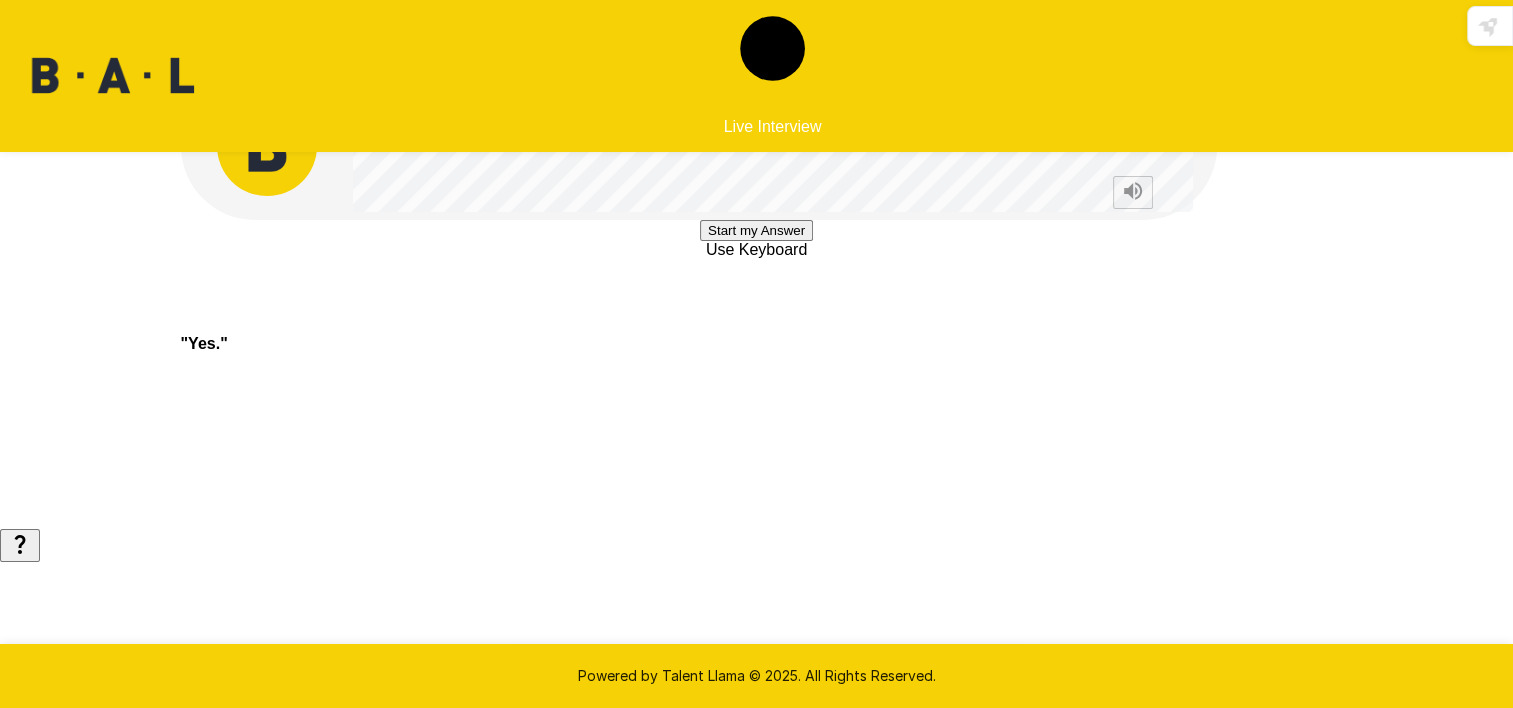 click on "Start my Answer" at bounding box center [756, 230] 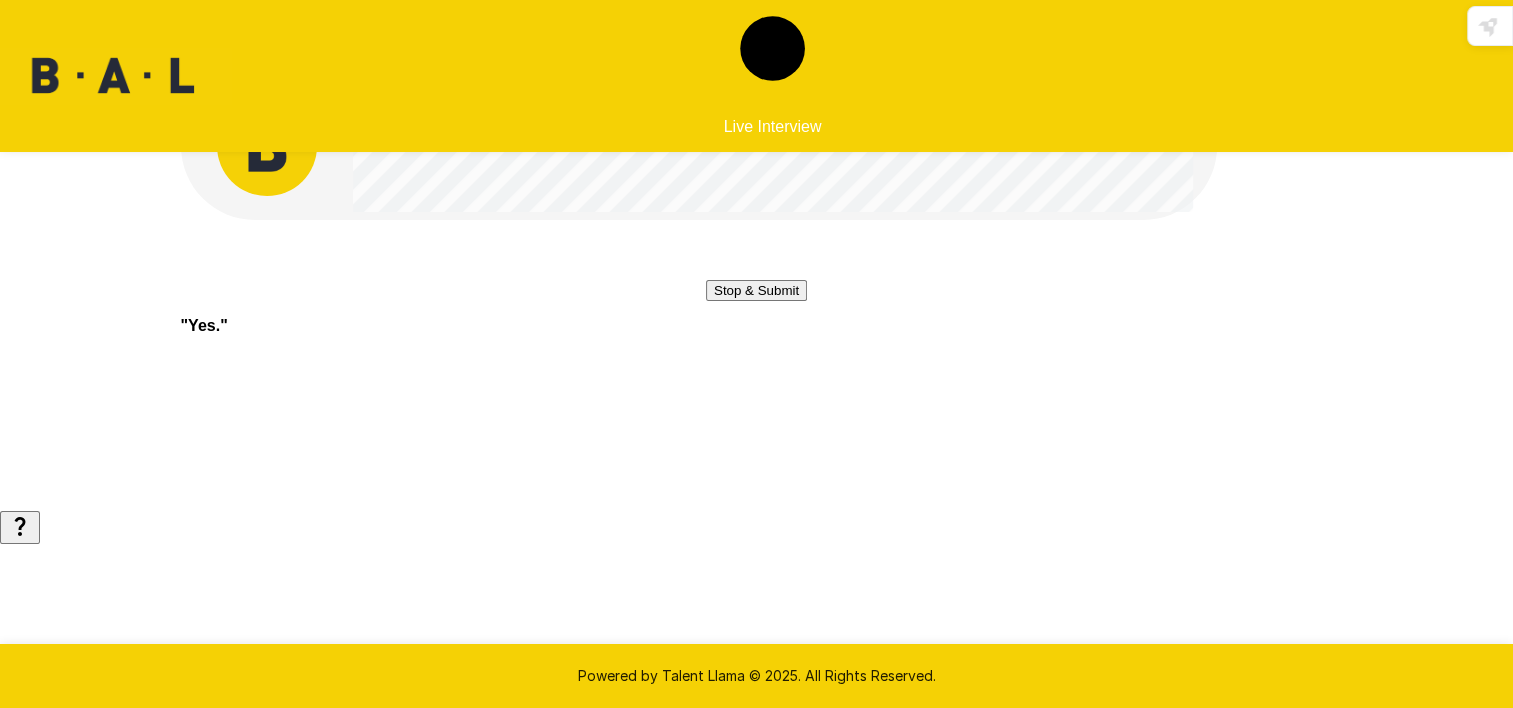 click on "Stop & Submit" at bounding box center [756, 290] 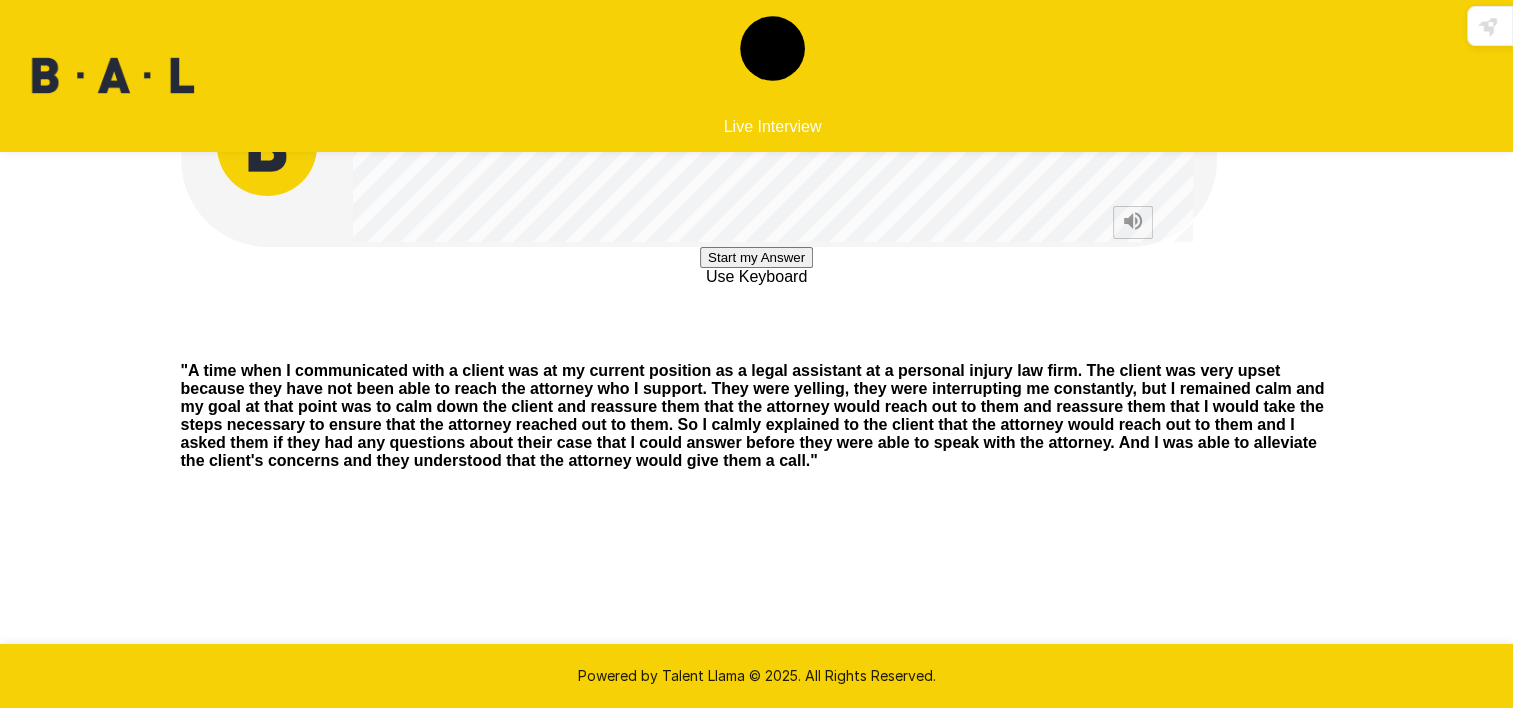 scroll, scrollTop: 0, scrollLeft: 0, axis: both 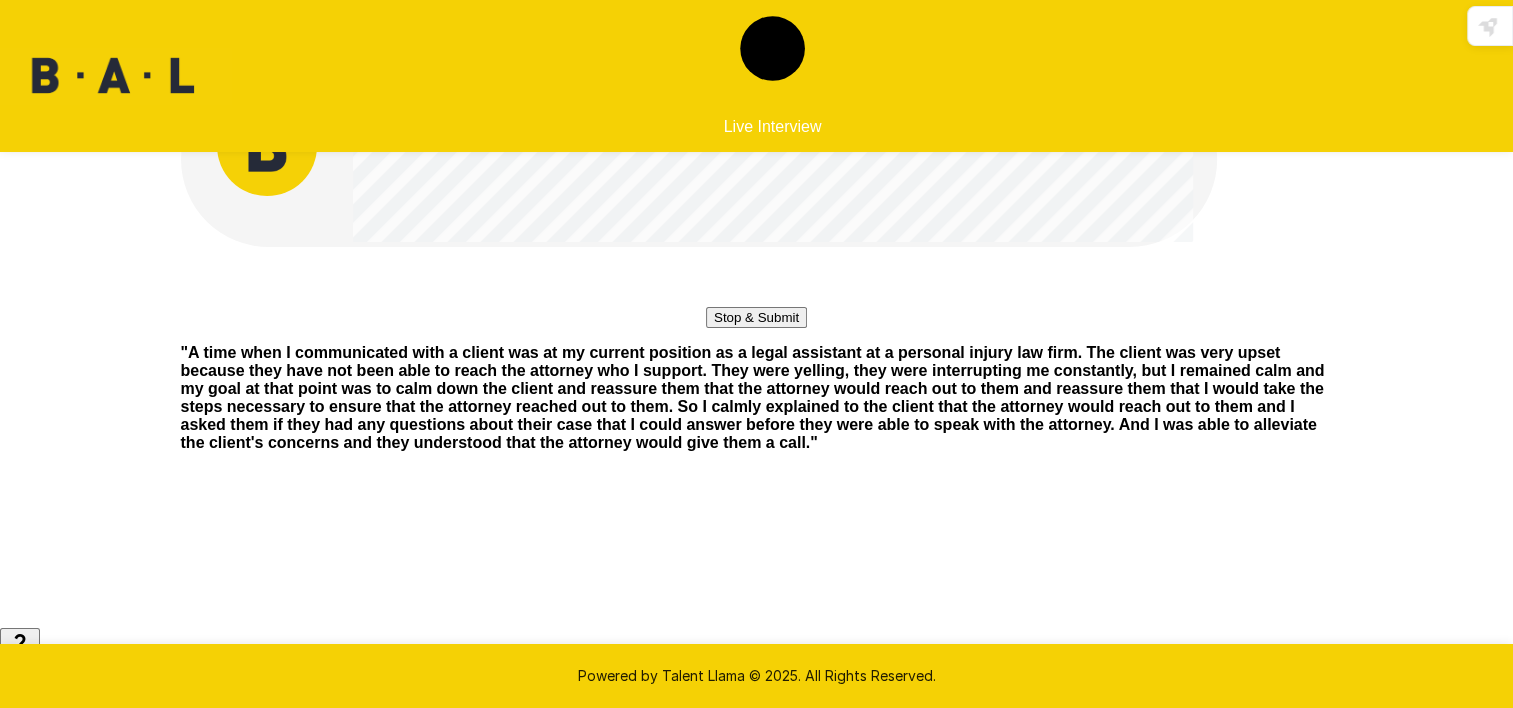 click on "Stop & Submit" at bounding box center (756, 317) 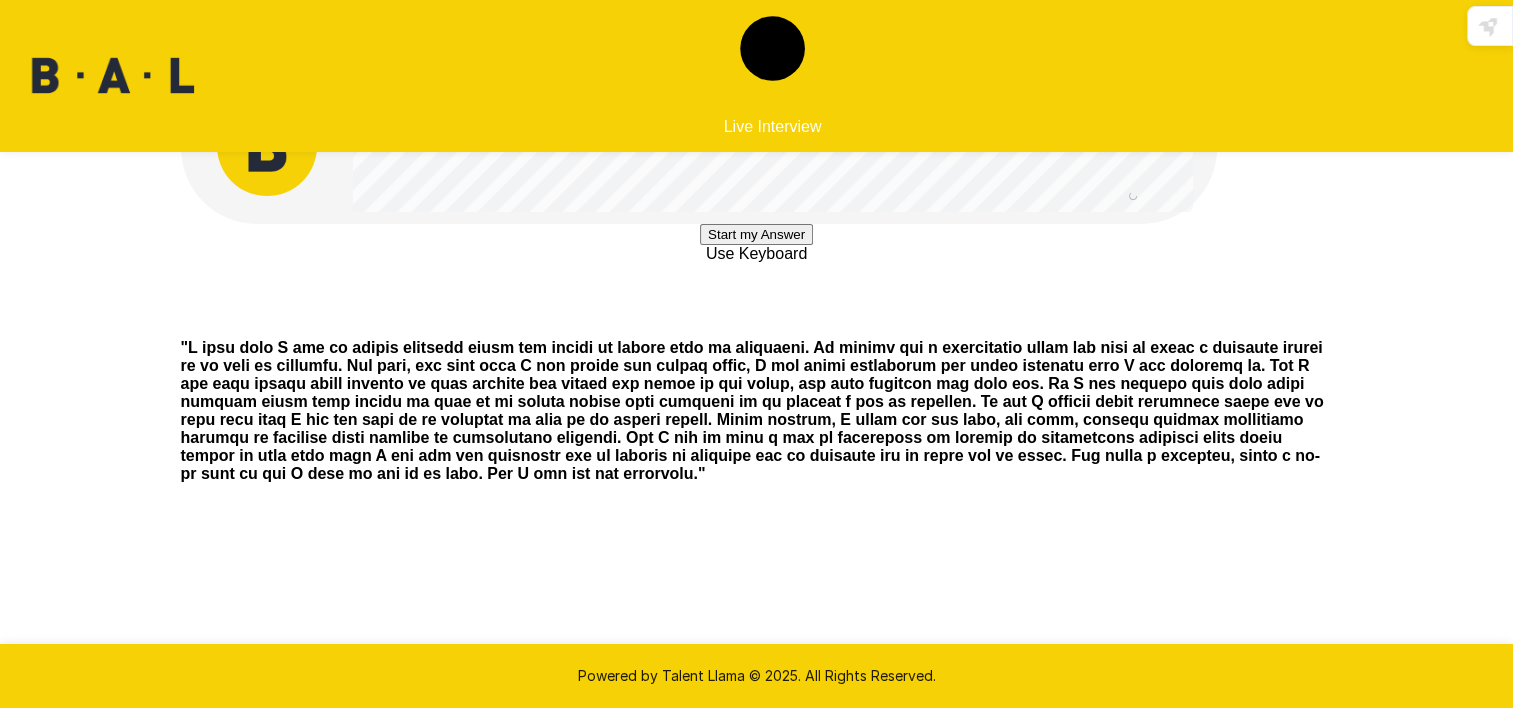 drag, startPoint x: 1510, startPoint y: 52, endPoint x: 1520, endPoint y: 80, distance: 29.732138 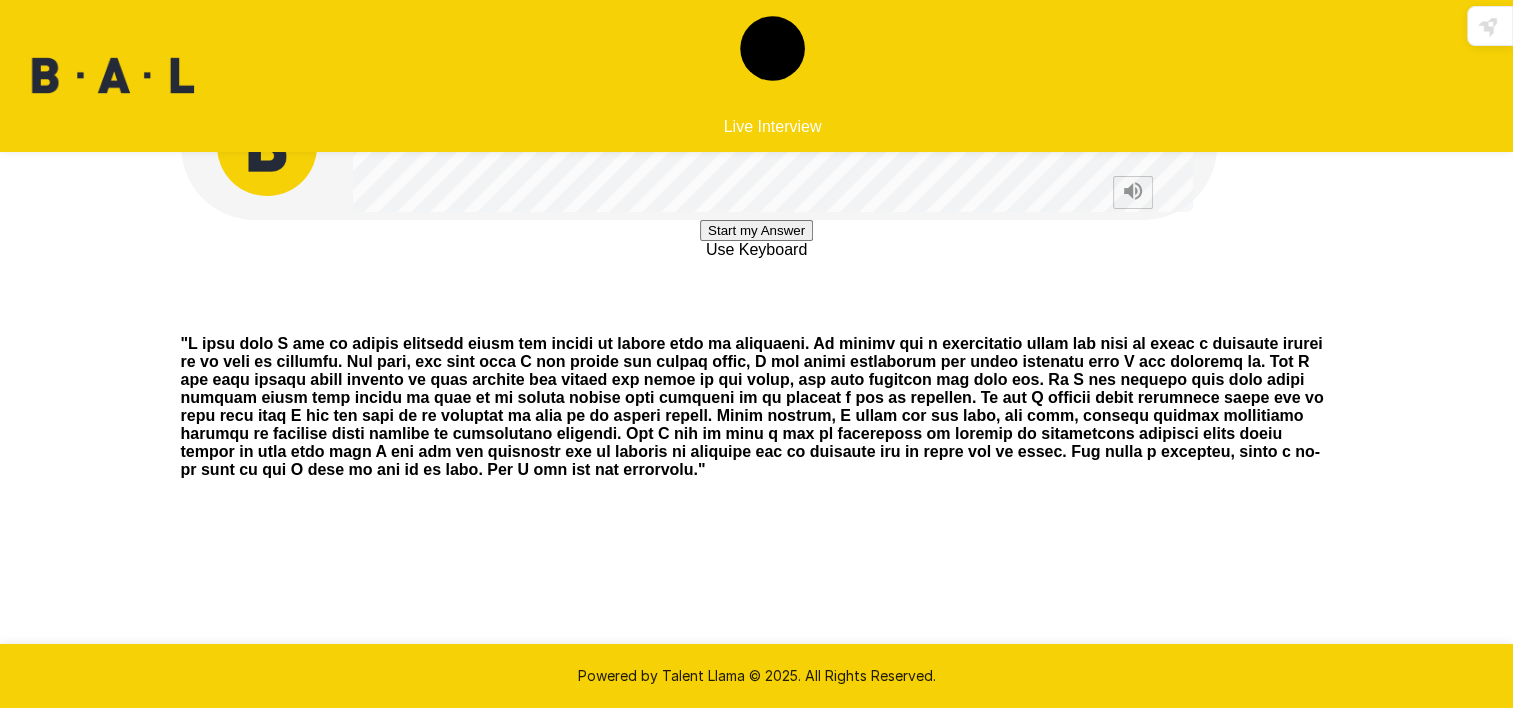 scroll, scrollTop: 0, scrollLeft: 0, axis: both 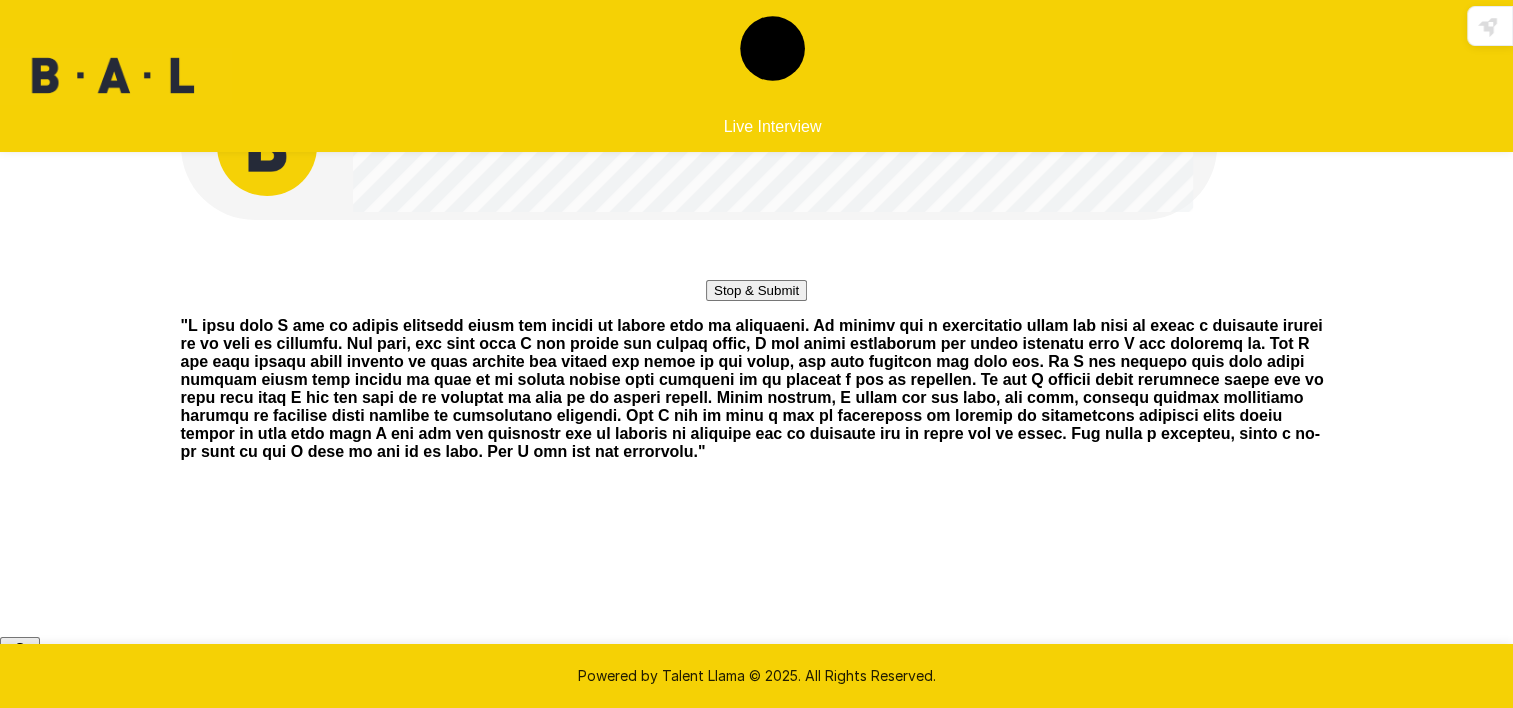 click on "Stop & Submit" at bounding box center [756, 290] 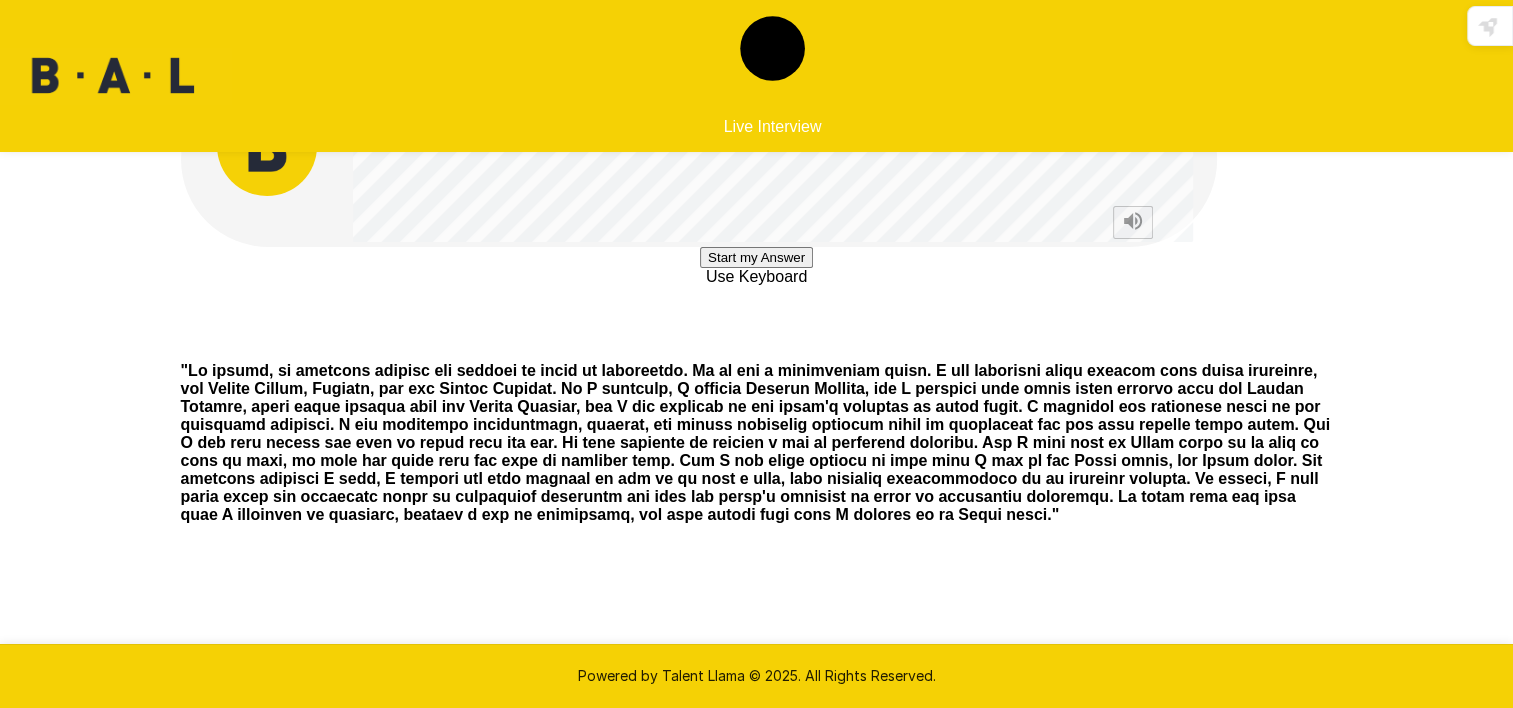 click on "Start my Answer" at bounding box center (756, 257) 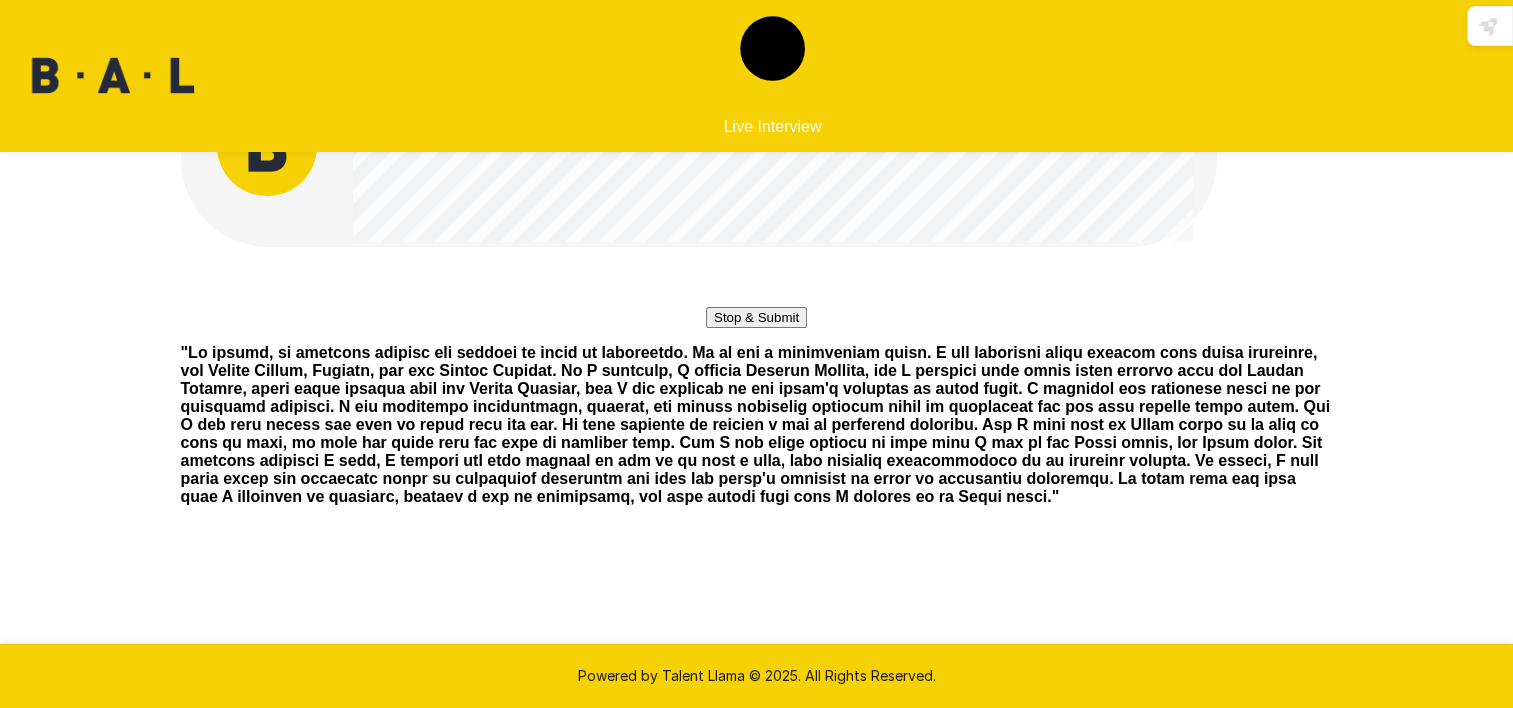 click on "Stop & Submit" at bounding box center [756, 317] 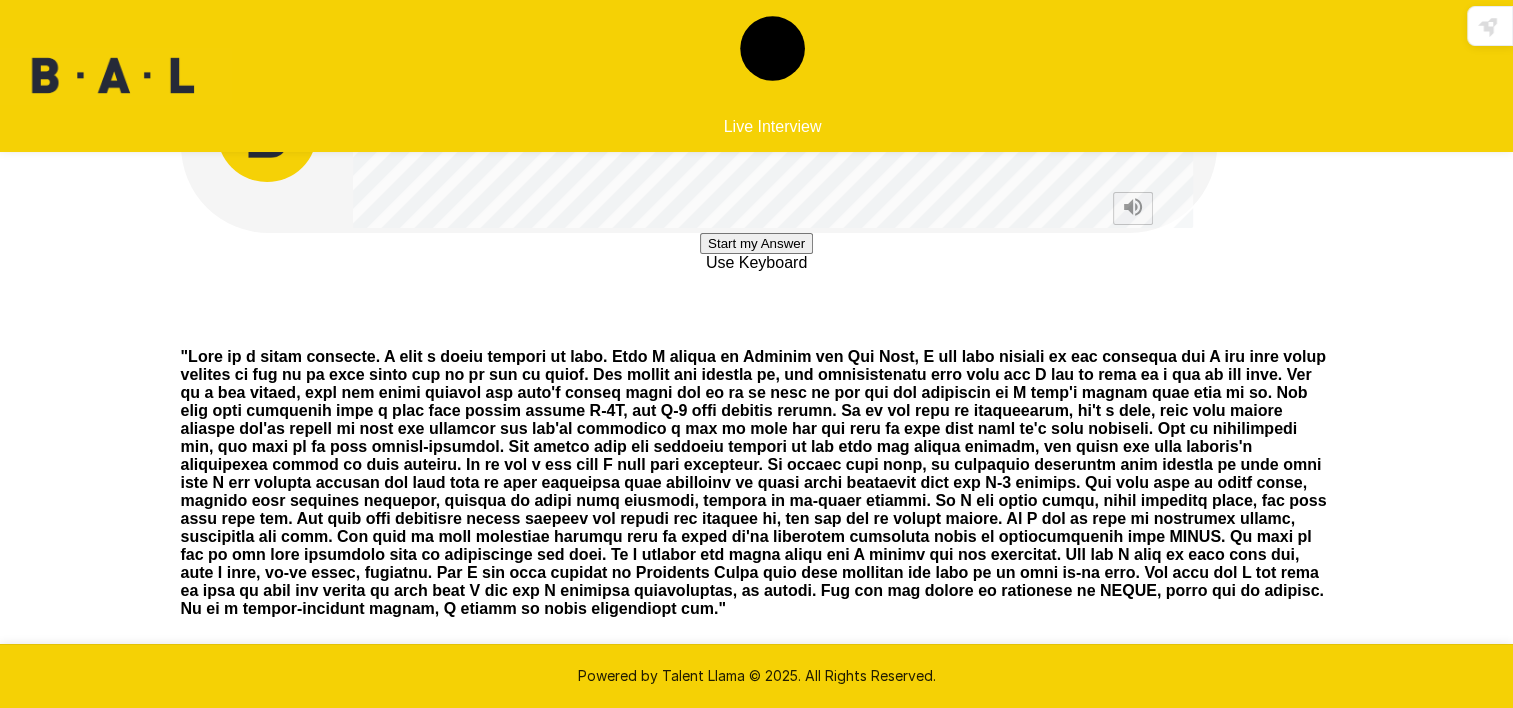 scroll, scrollTop: 0, scrollLeft: 0, axis: both 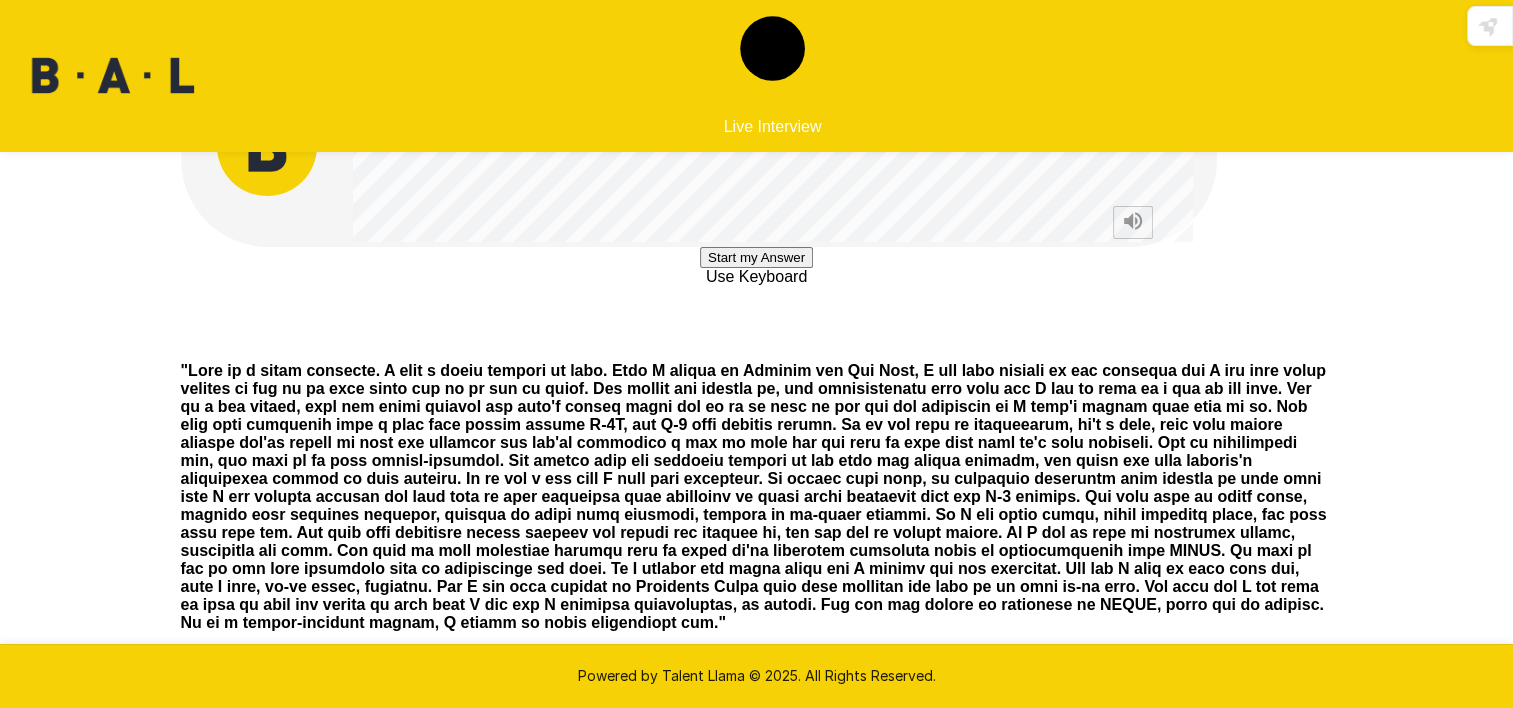 click on "Start my Answer" at bounding box center [756, 257] 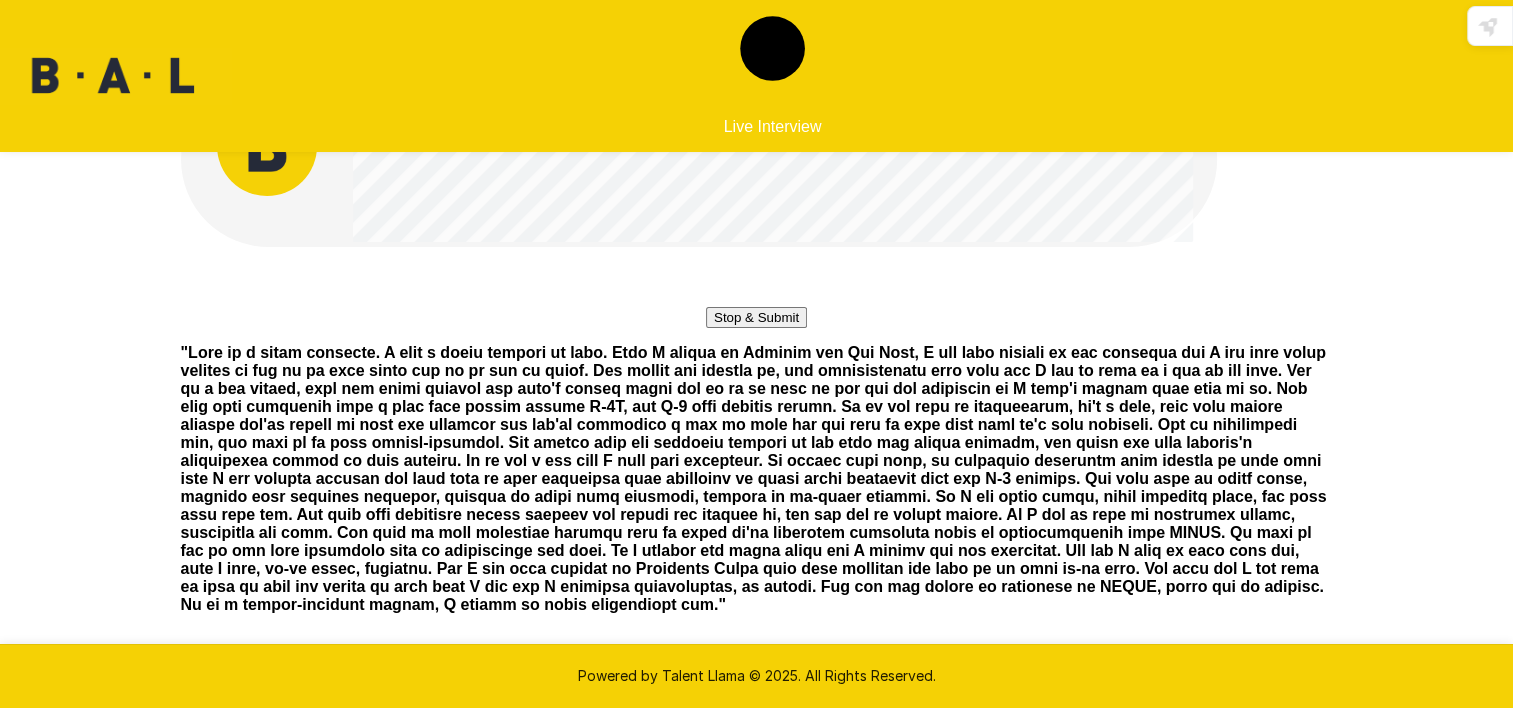 click on "Stop & Submit" at bounding box center [756, 317] 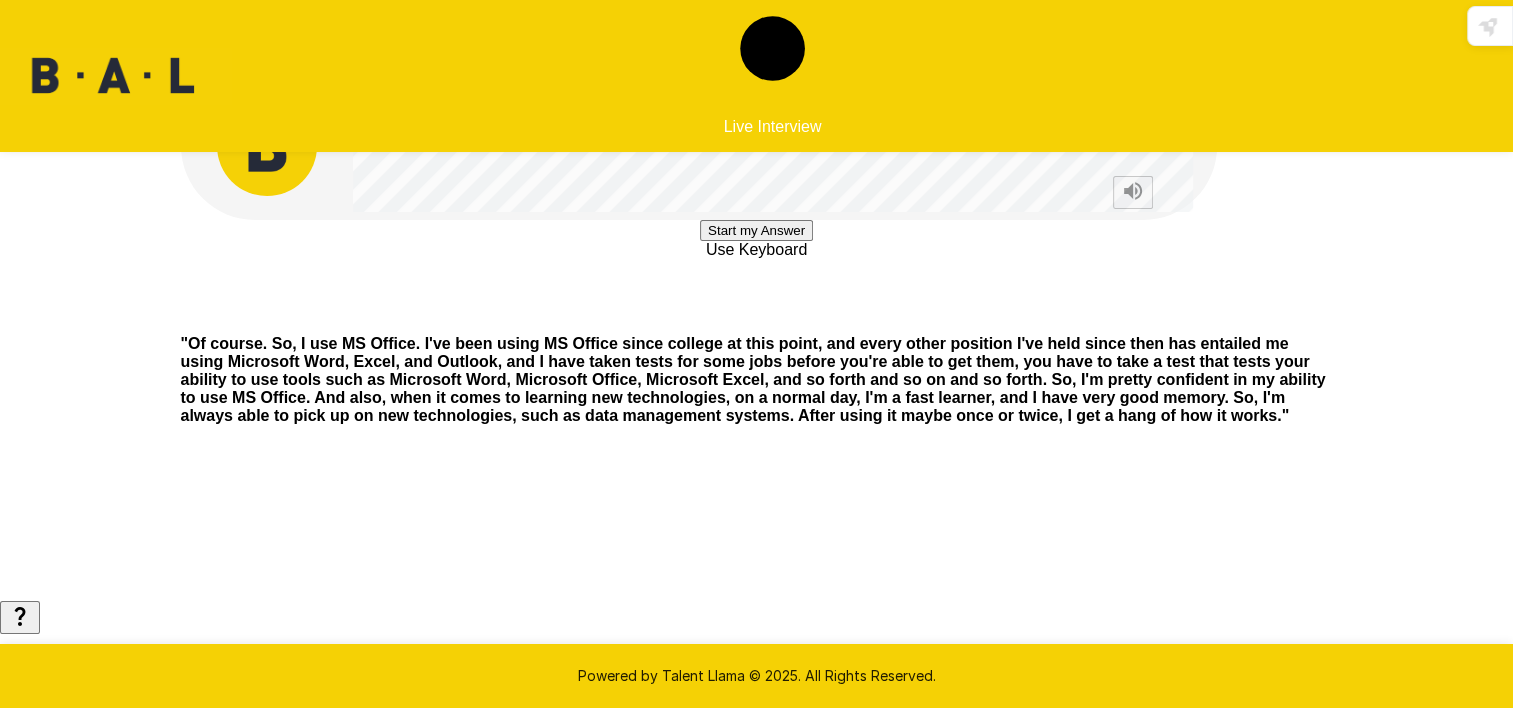 click on "Start my Answer" at bounding box center (756, 230) 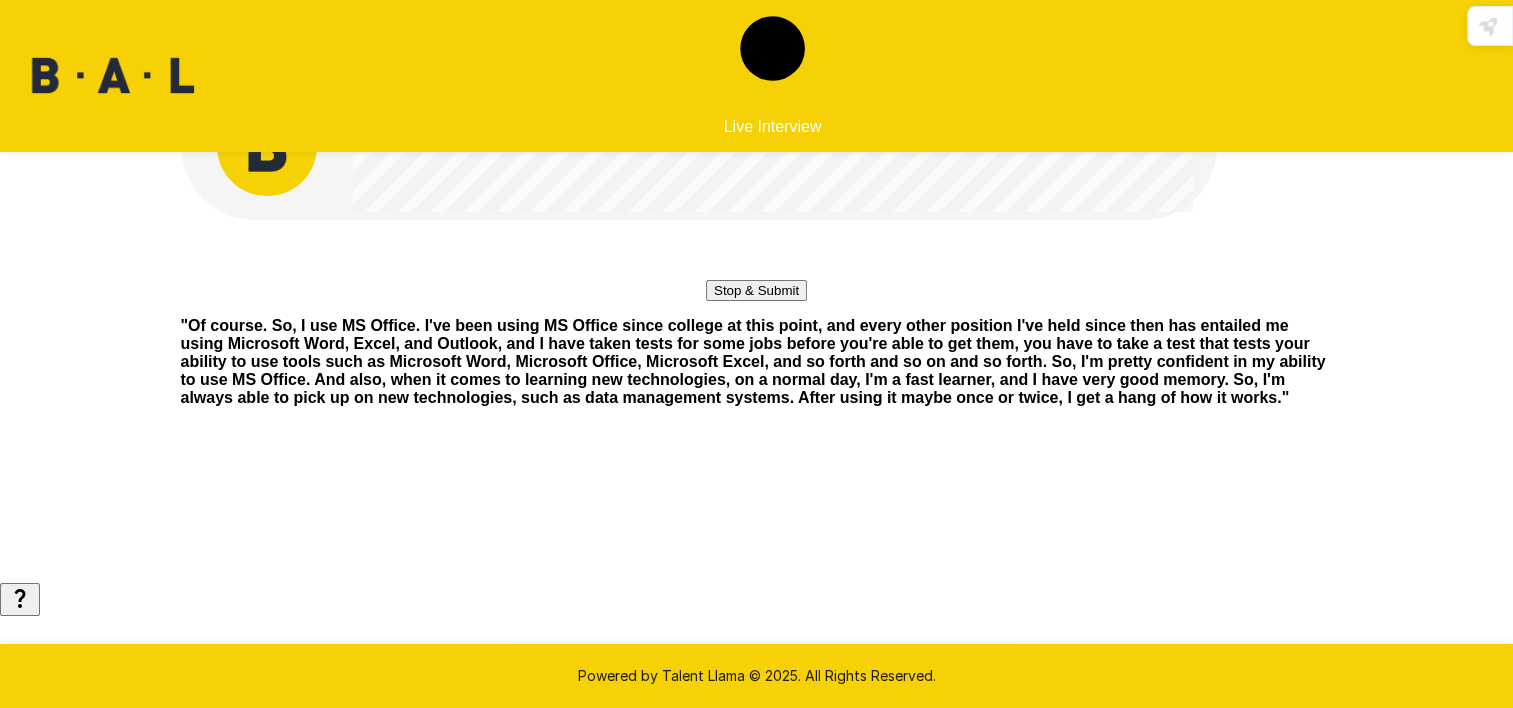 click on "Stop & Submit" at bounding box center [756, 290] 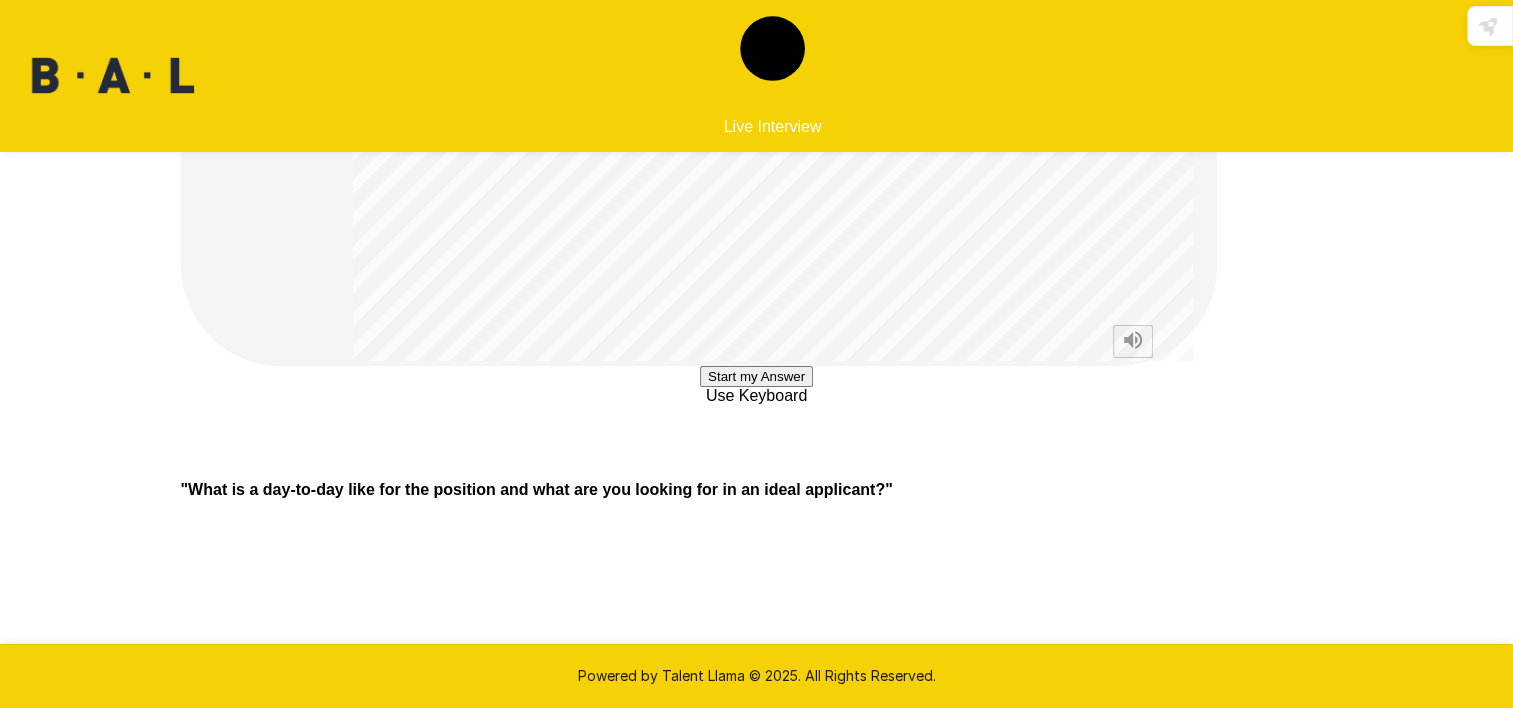 scroll, scrollTop: 394, scrollLeft: 0, axis: vertical 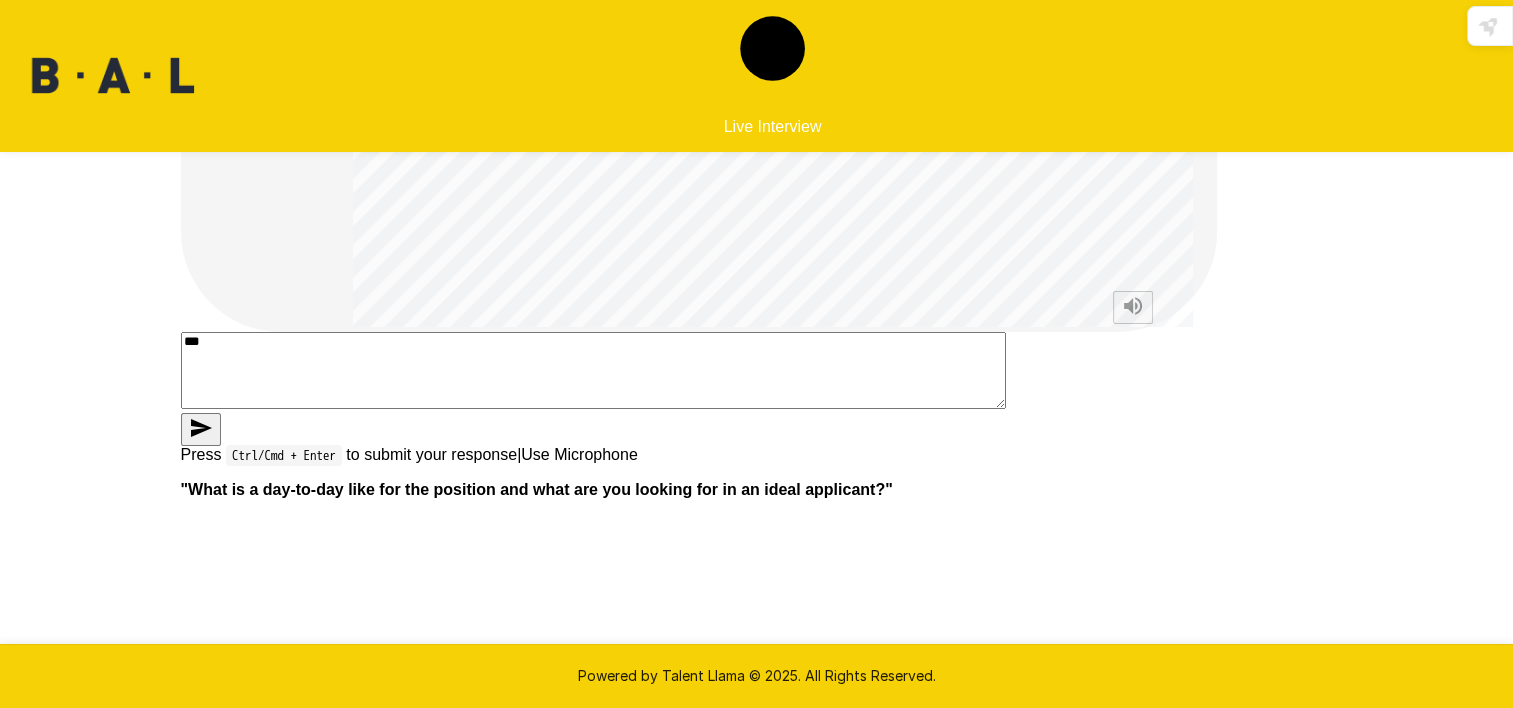 type on "***" 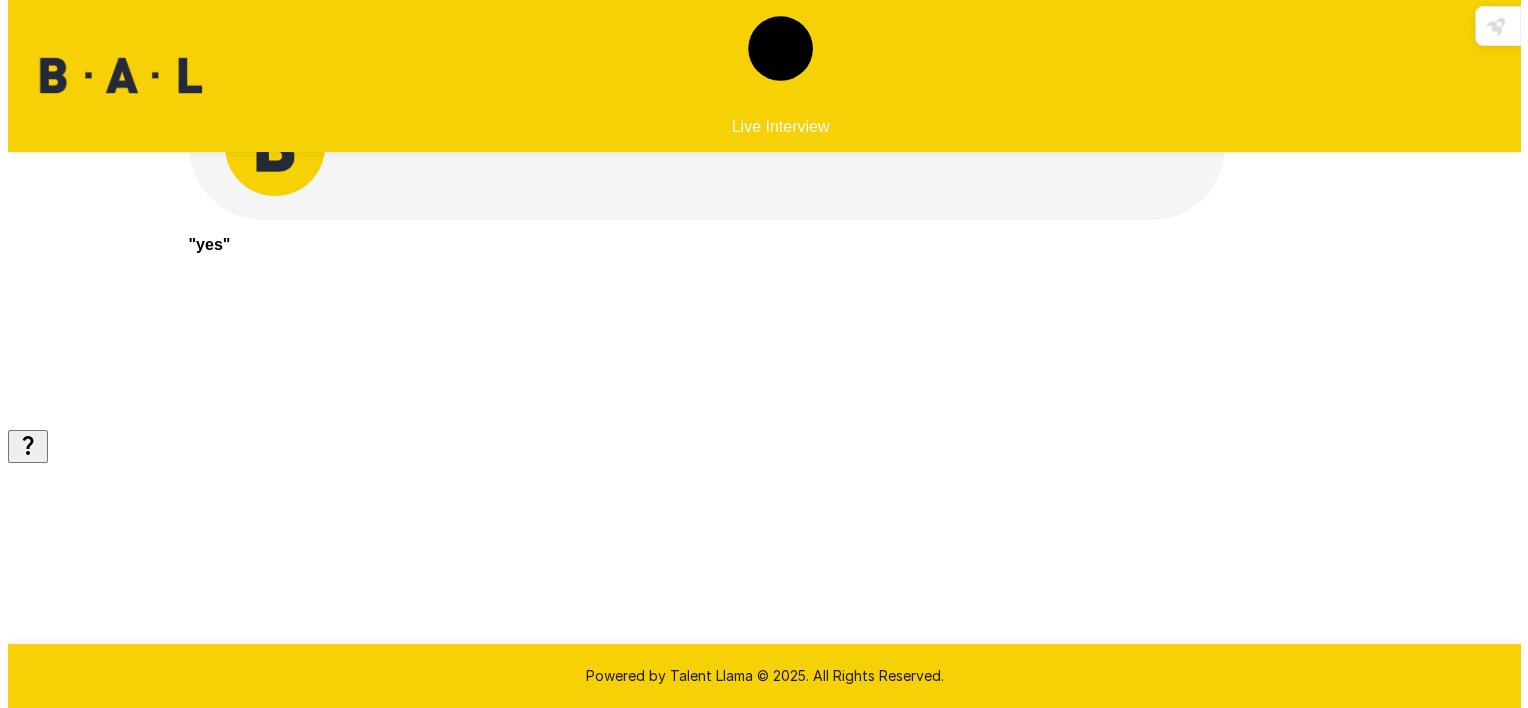 scroll, scrollTop: 0, scrollLeft: 0, axis: both 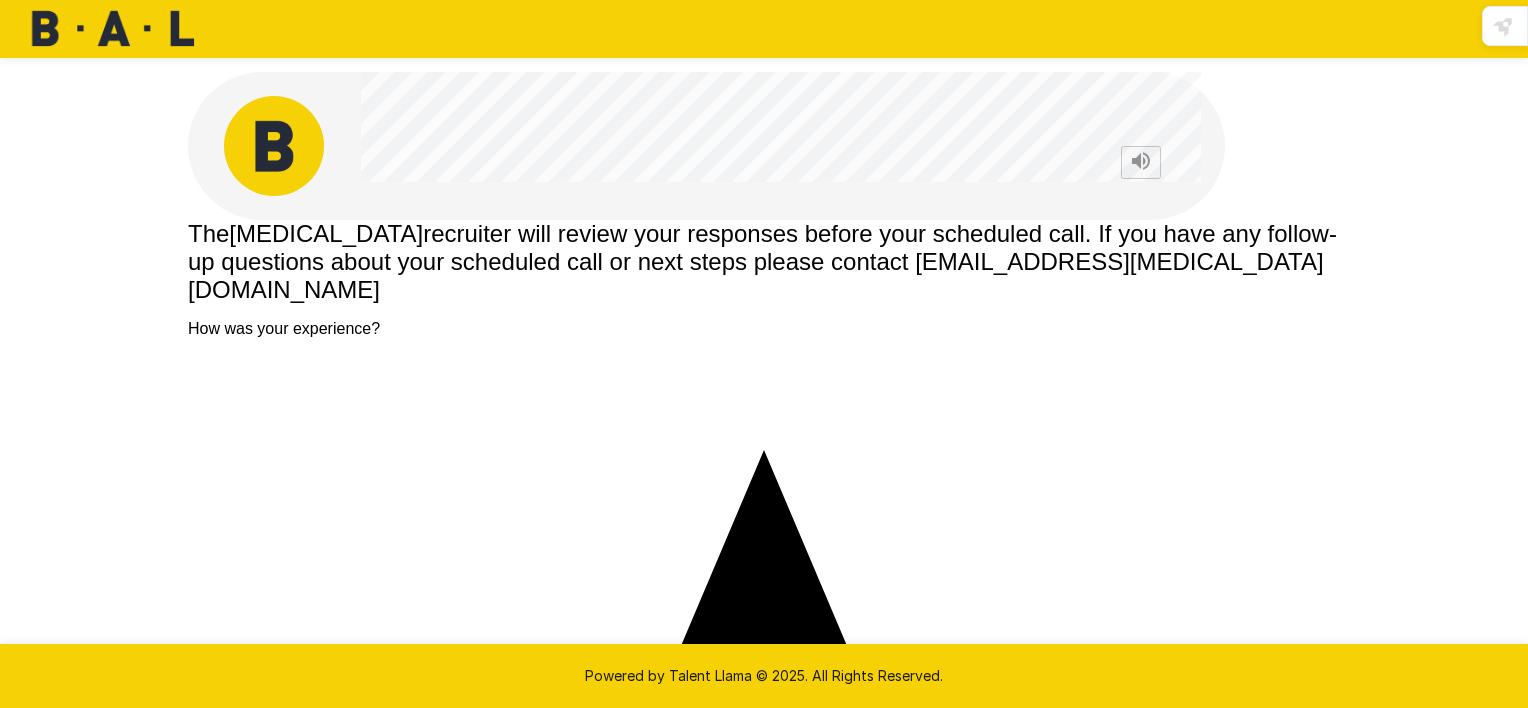 click on "5 Stars" at bounding box center (764, 6205) 